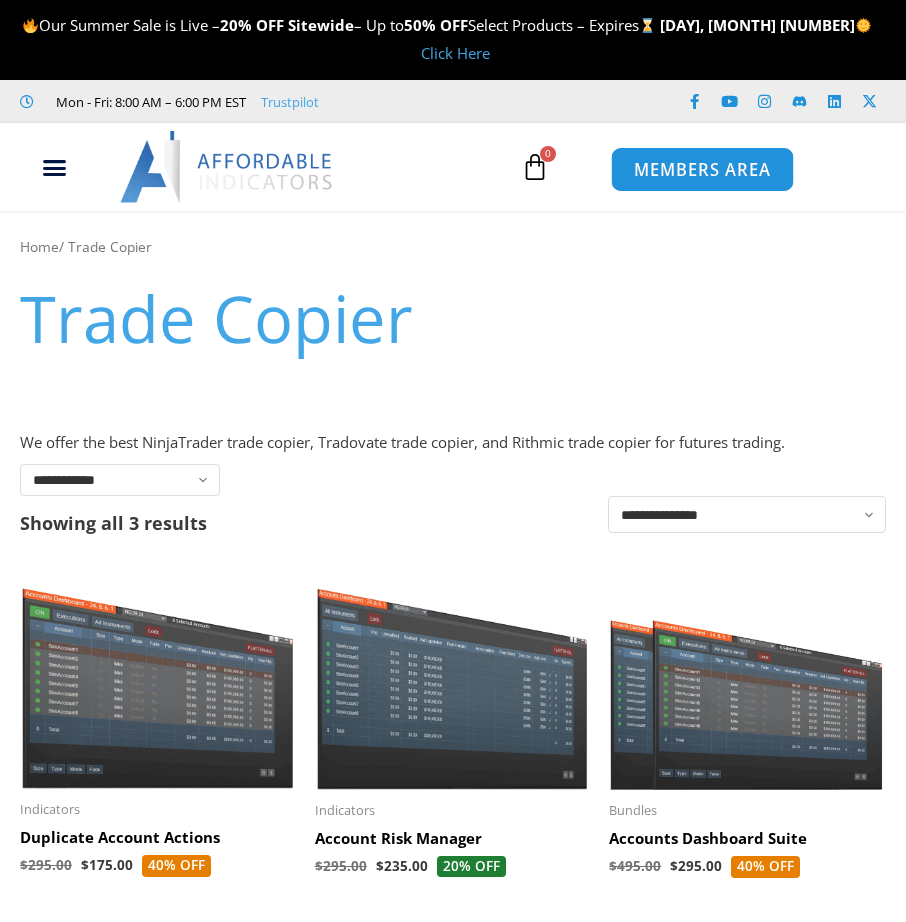 scroll, scrollTop: 0, scrollLeft: 0, axis: both 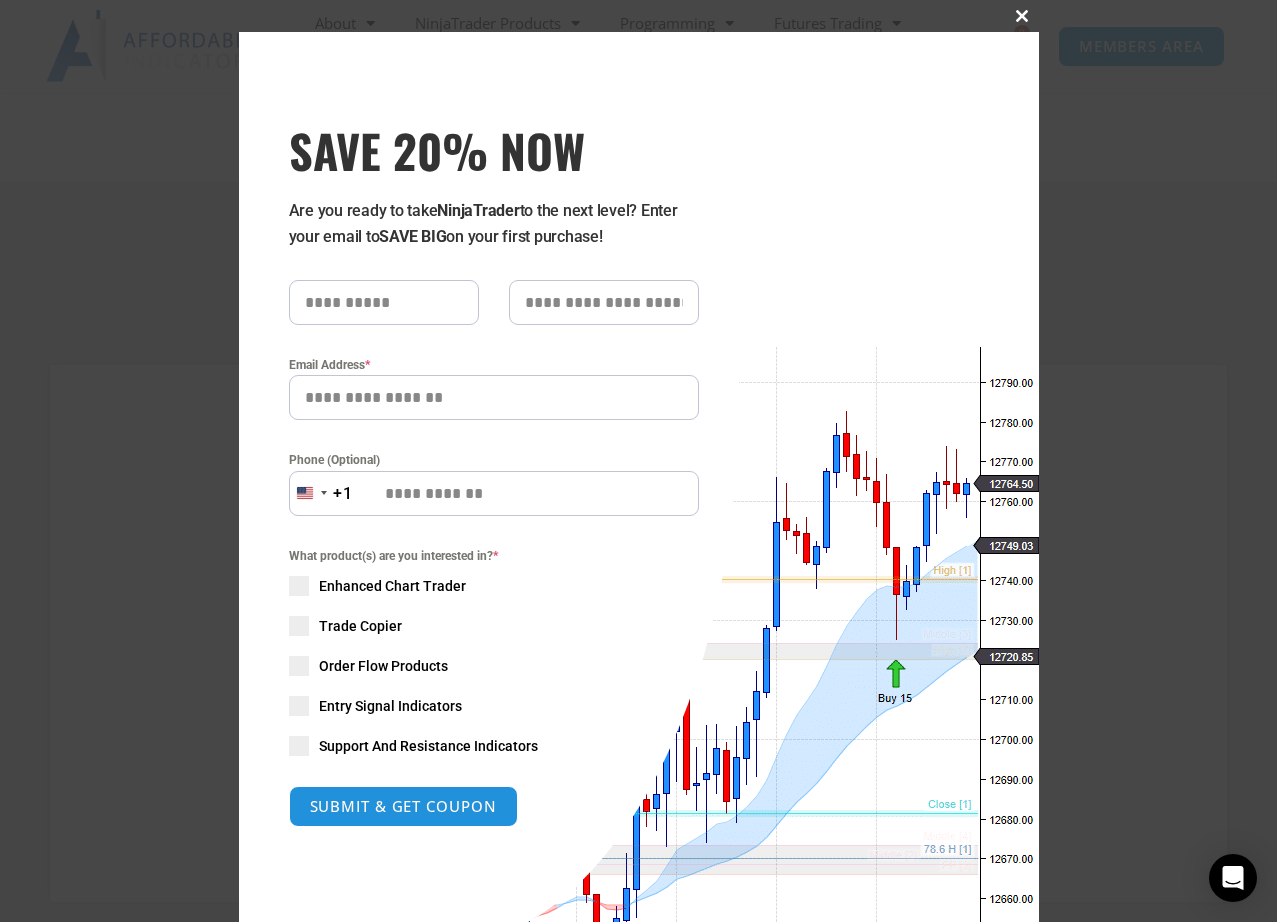 type 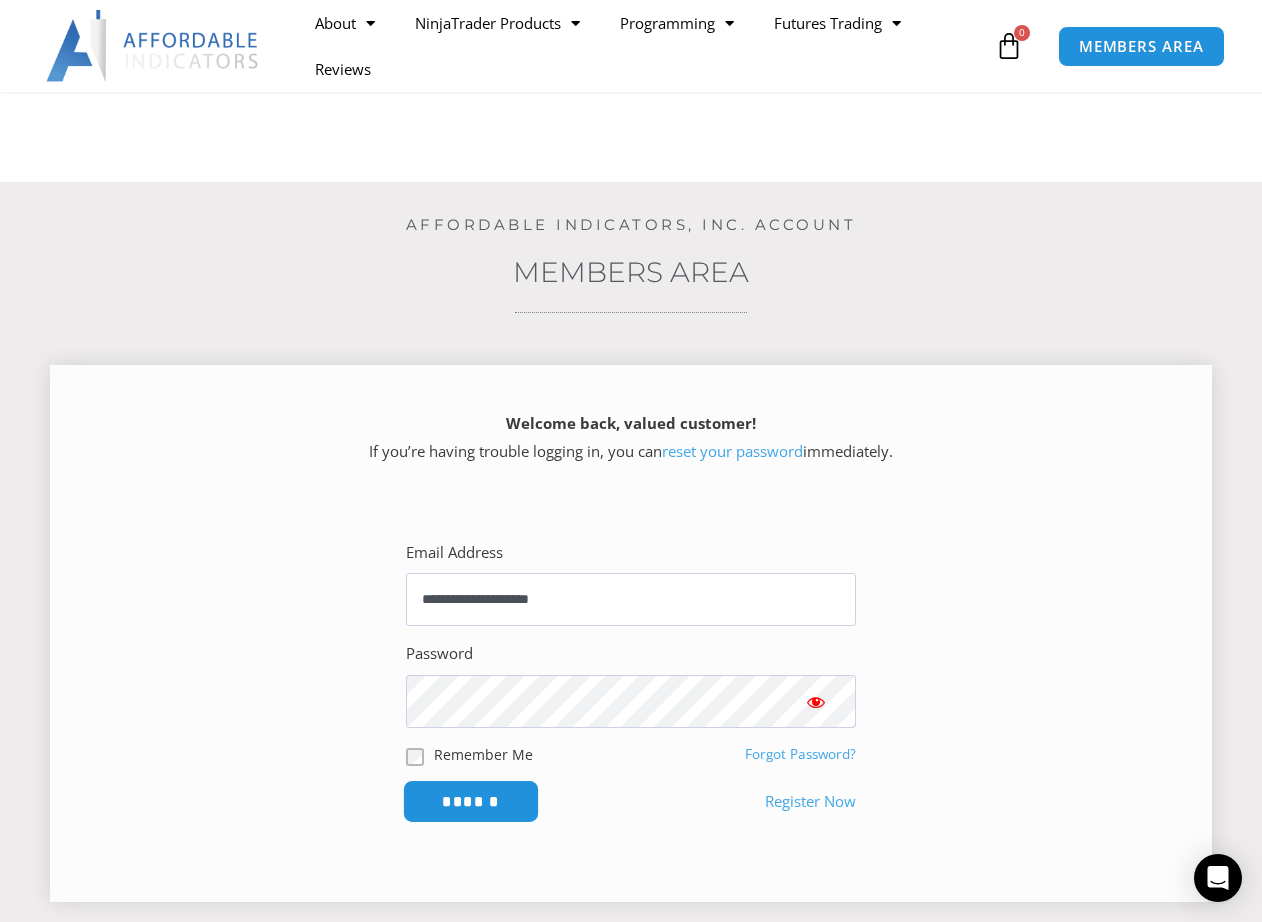click on "******" at bounding box center (471, 801) 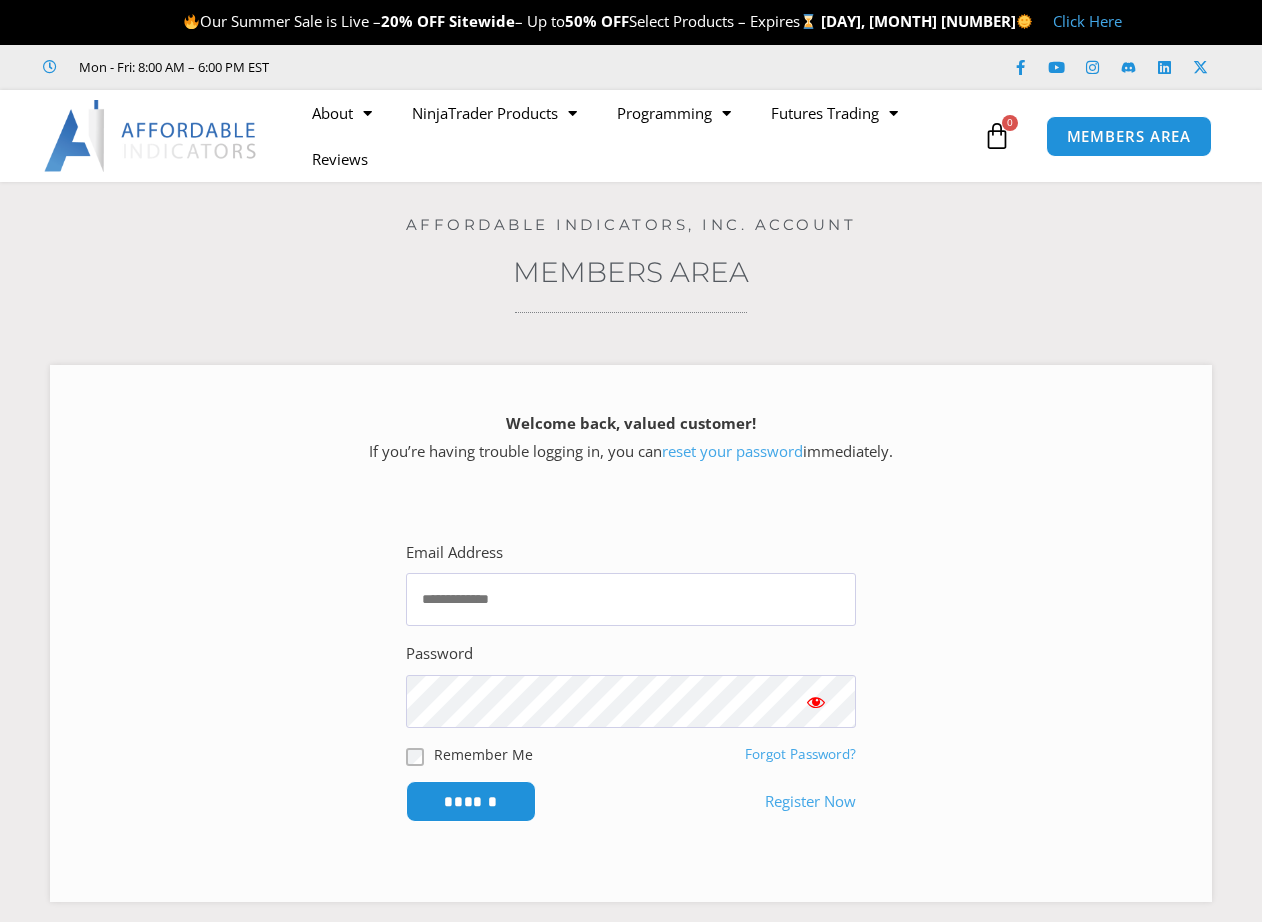 scroll, scrollTop: 0, scrollLeft: 0, axis: both 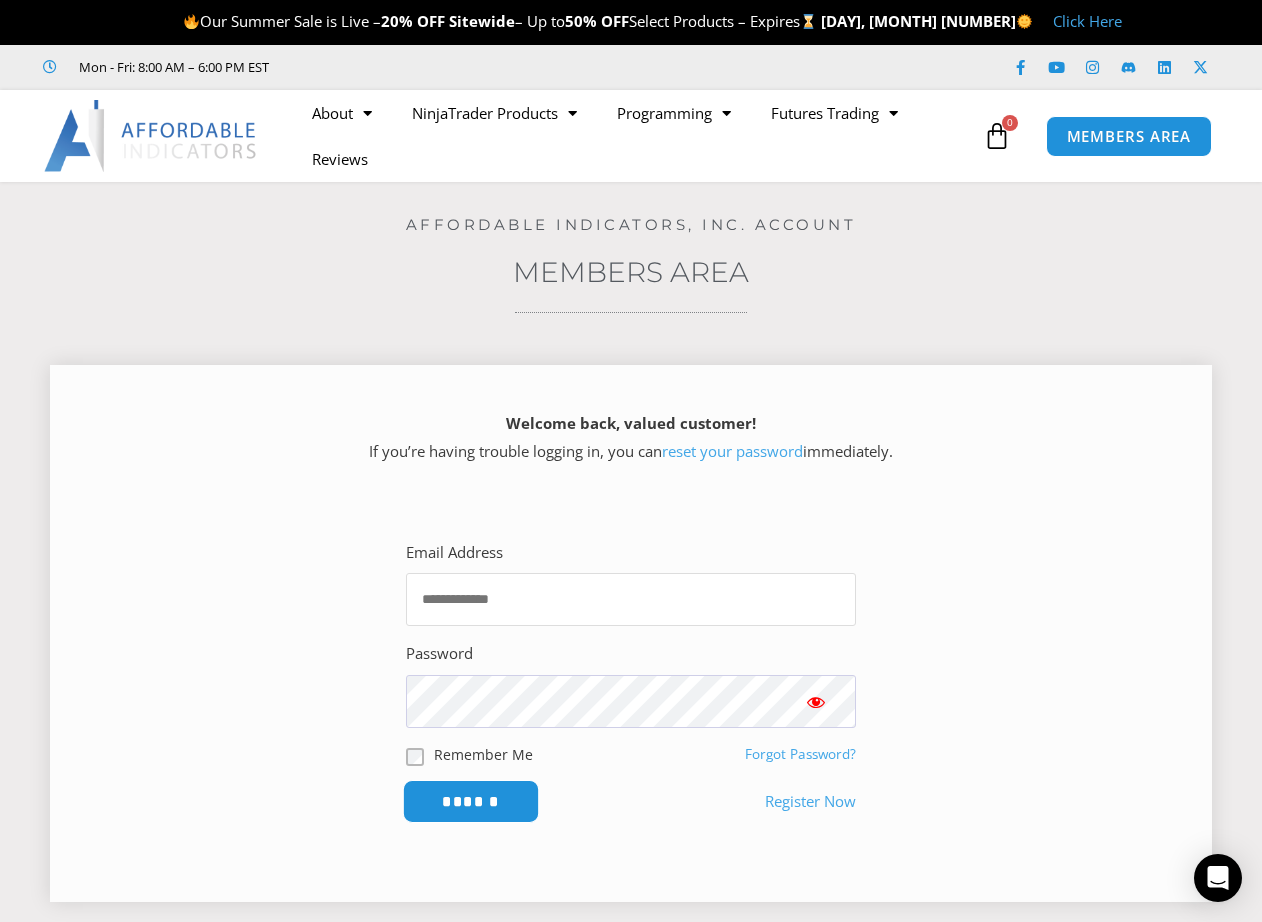 type on "**********" 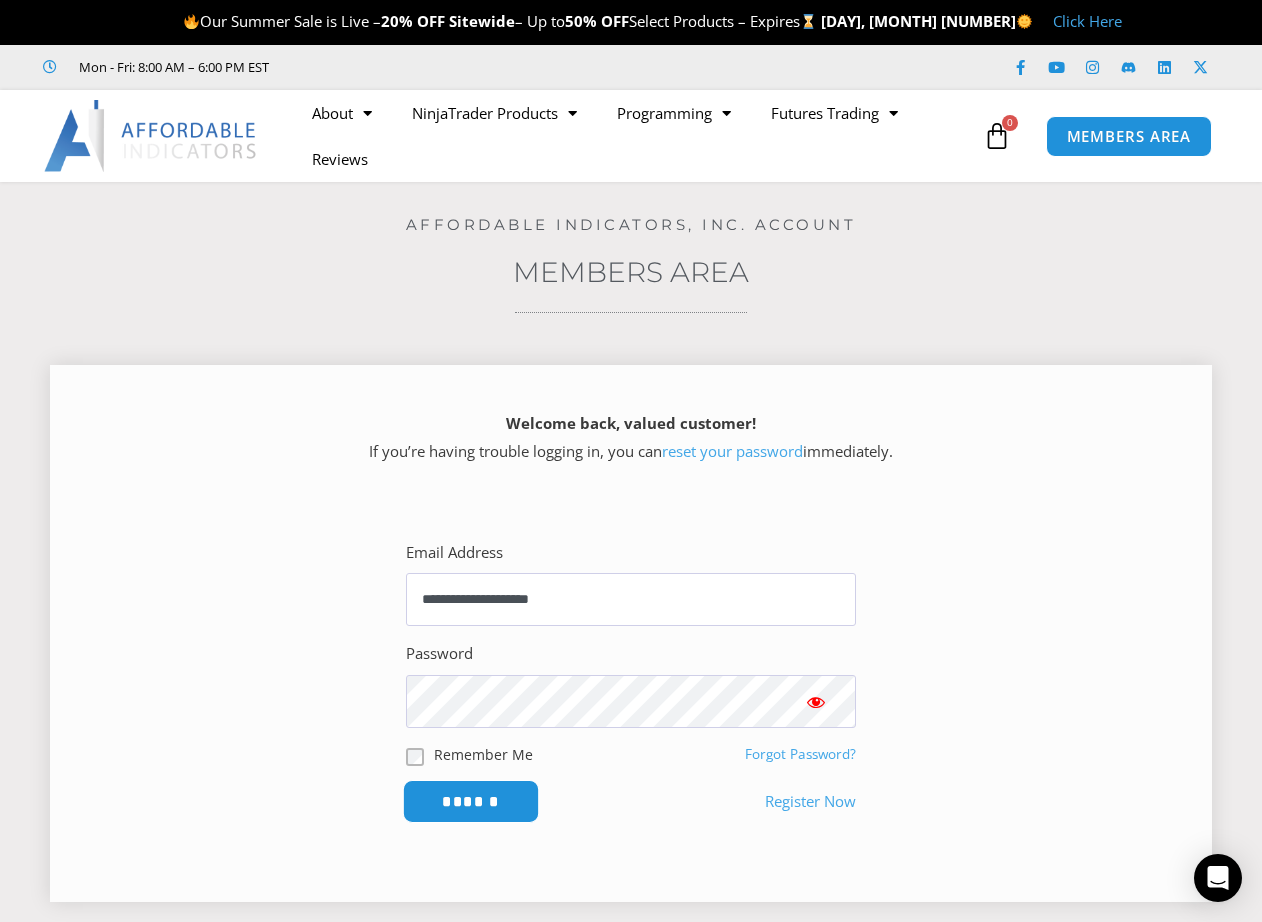 click on "******" at bounding box center (471, 801) 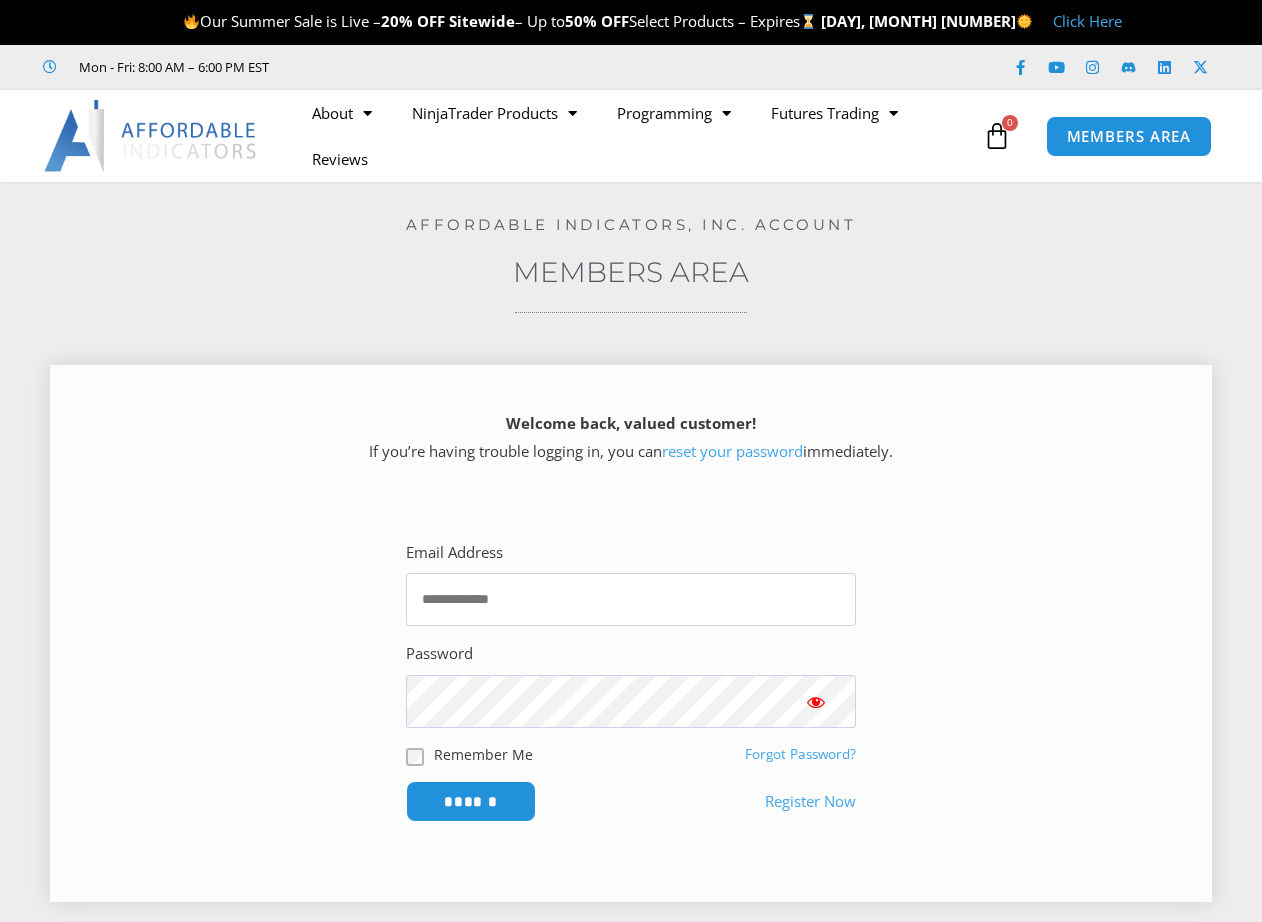 scroll, scrollTop: 0, scrollLeft: 0, axis: both 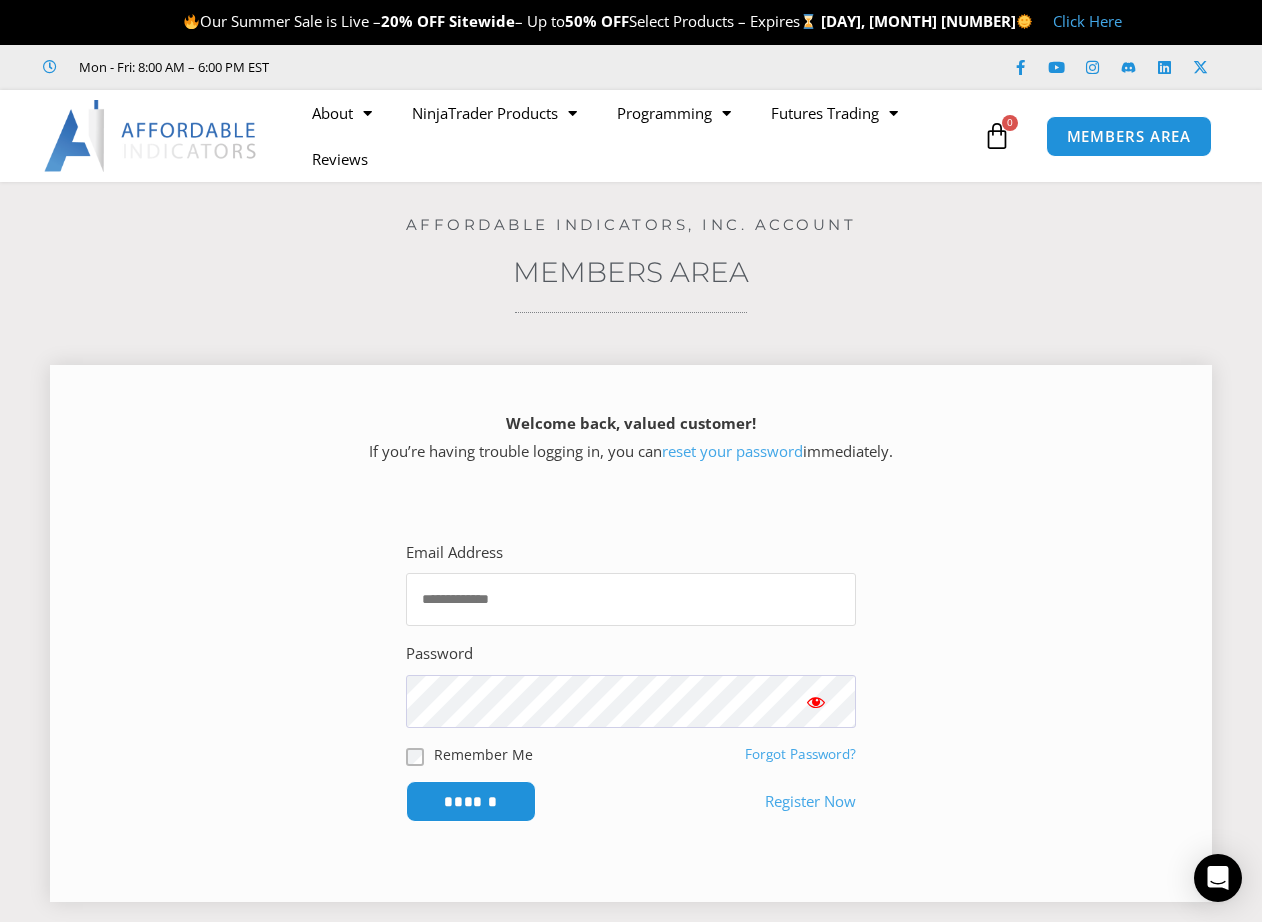 type on "**********" 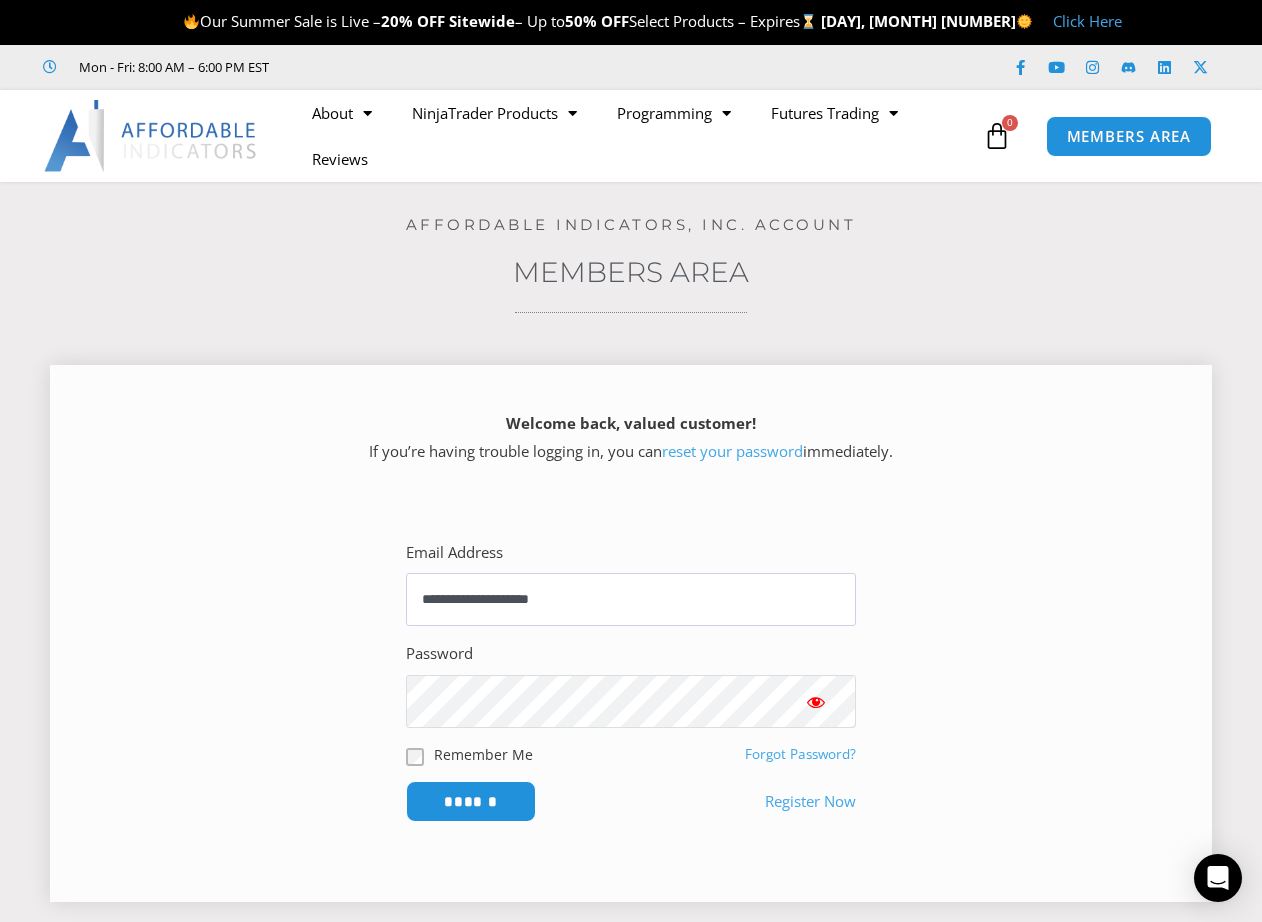 click on "**********" at bounding box center (631, 681) 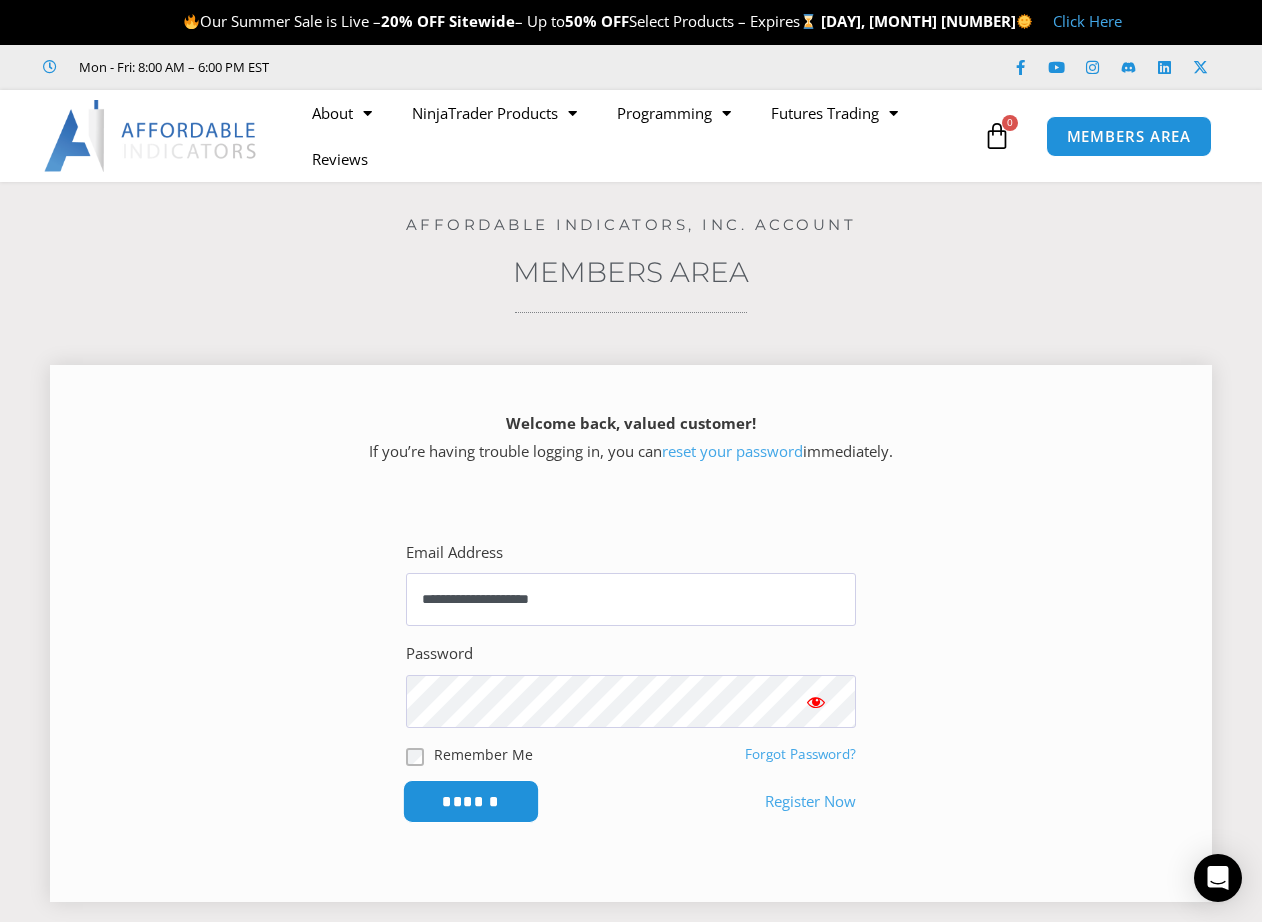 click on "******" at bounding box center (471, 801) 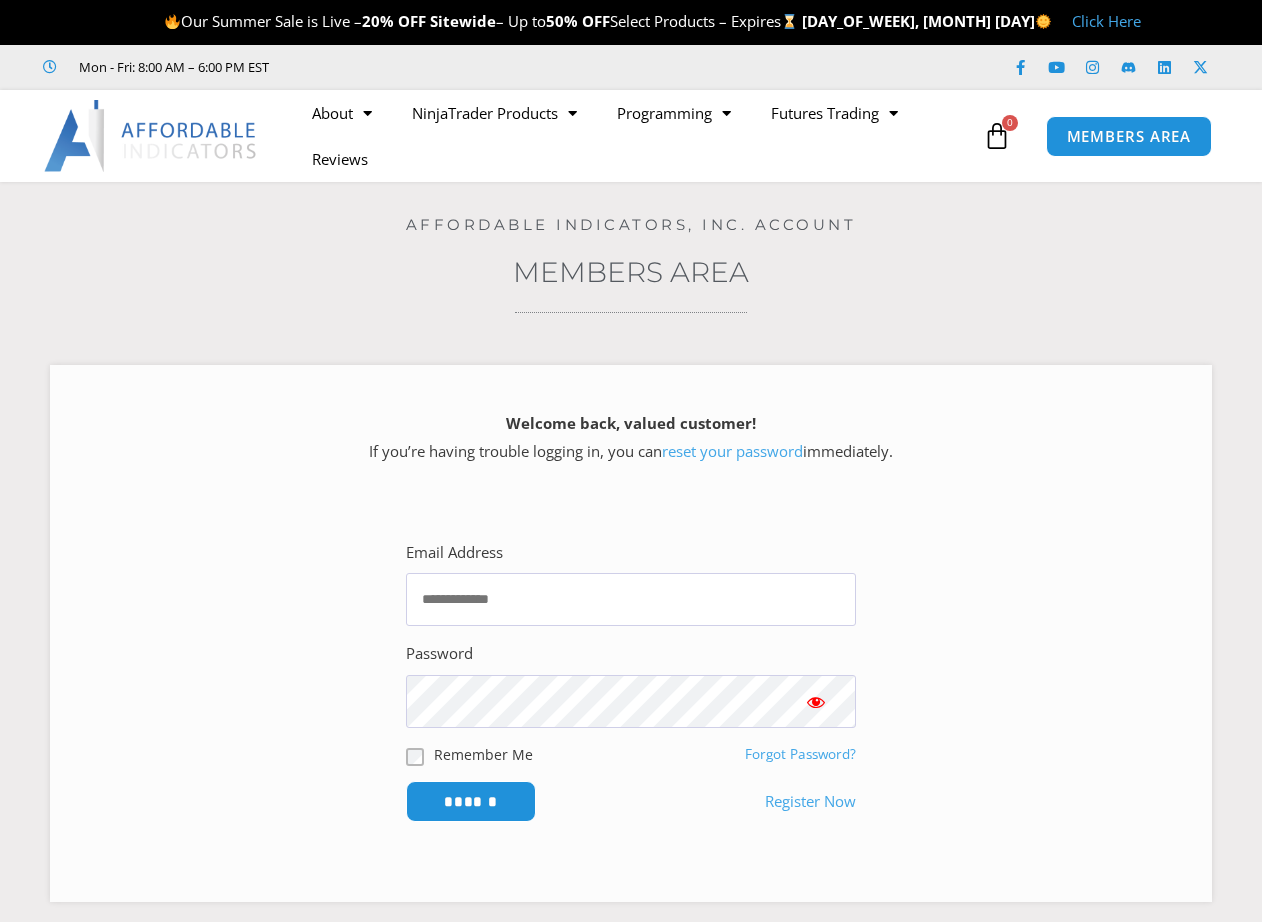 scroll, scrollTop: 0, scrollLeft: 0, axis: both 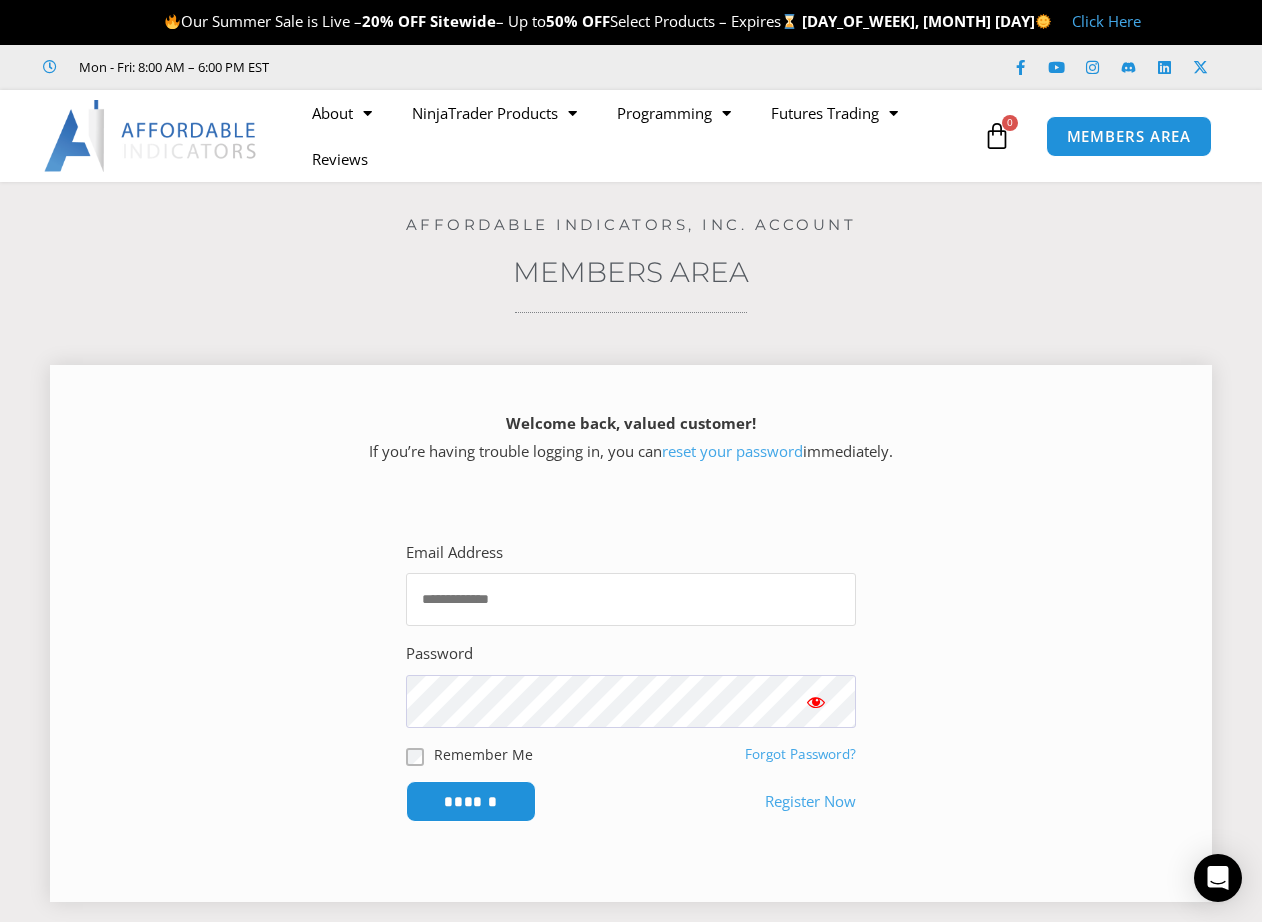type on "**********" 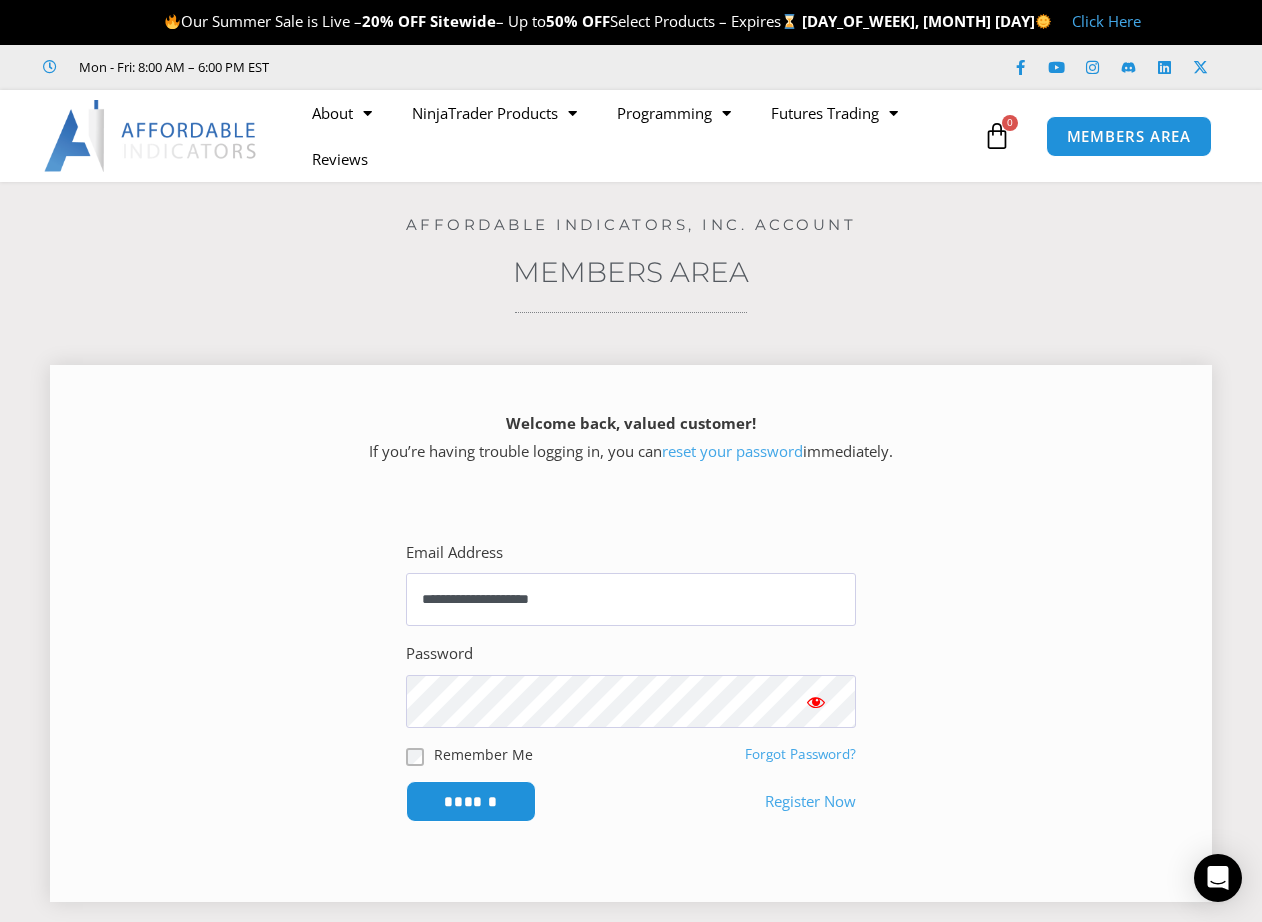 click at bounding box center [816, 702] 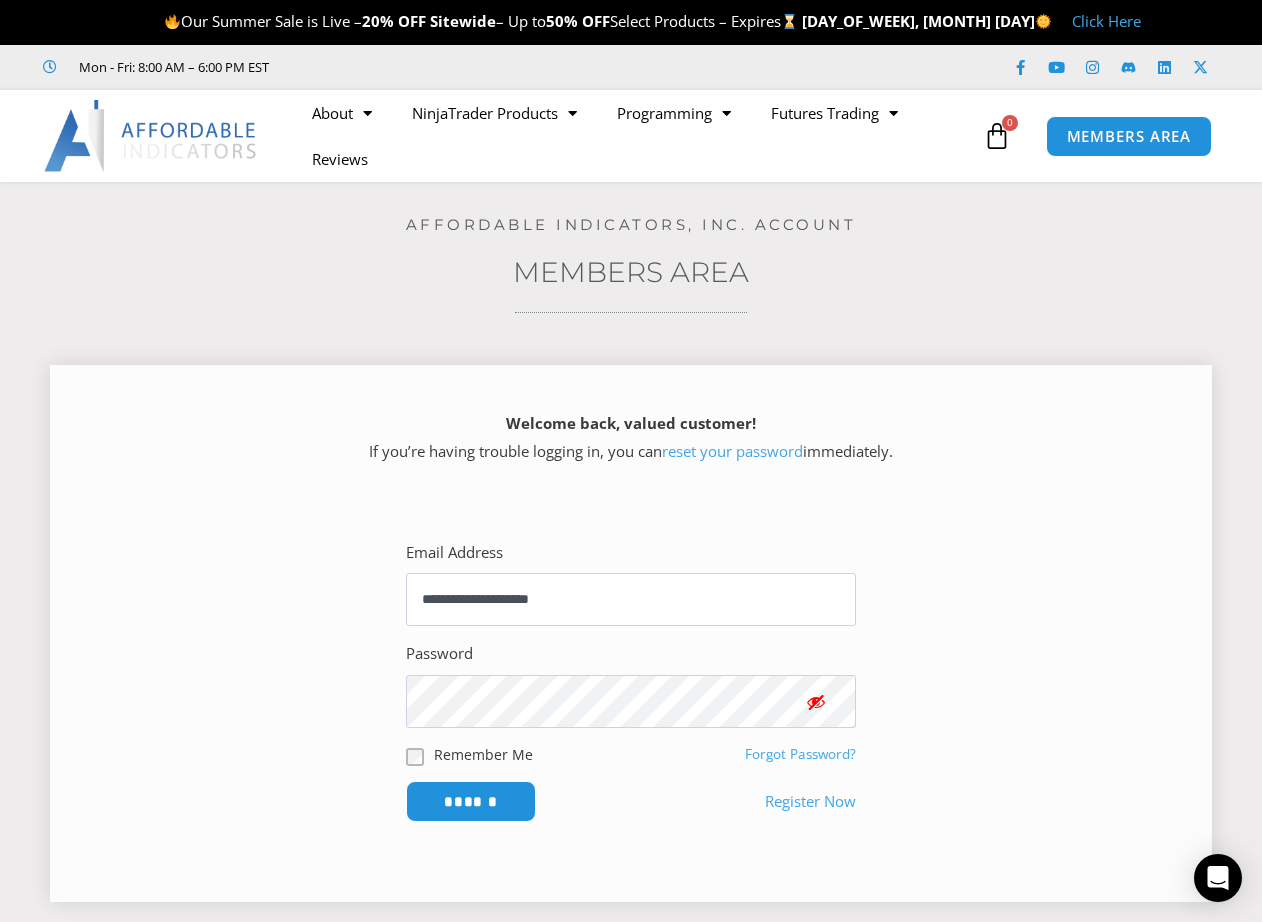 click at bounding box center (816, 702) 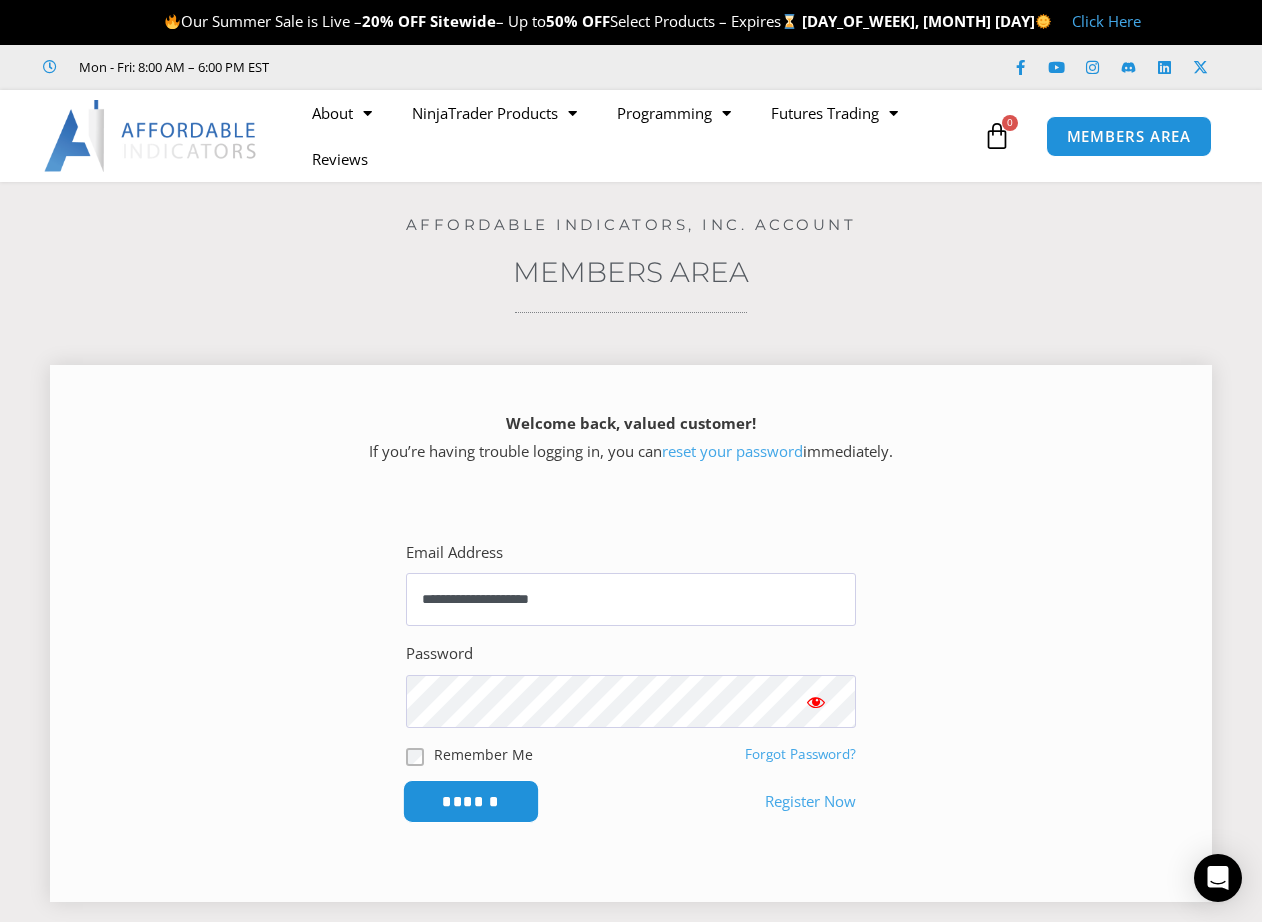 click on "******" at bounding box center (471, 801) 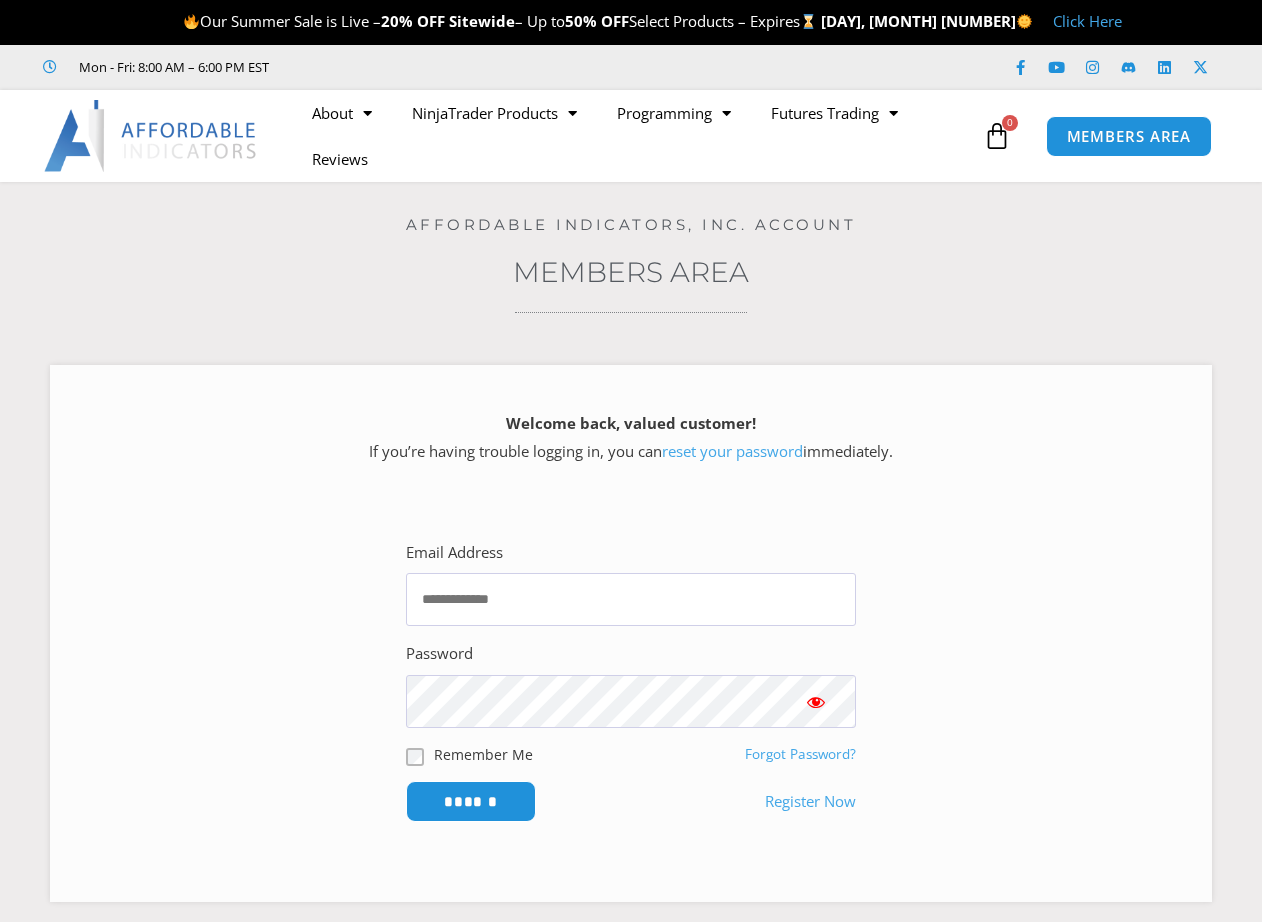 scroll, scrollTop: 0, scrollLeft: 0, axis: both 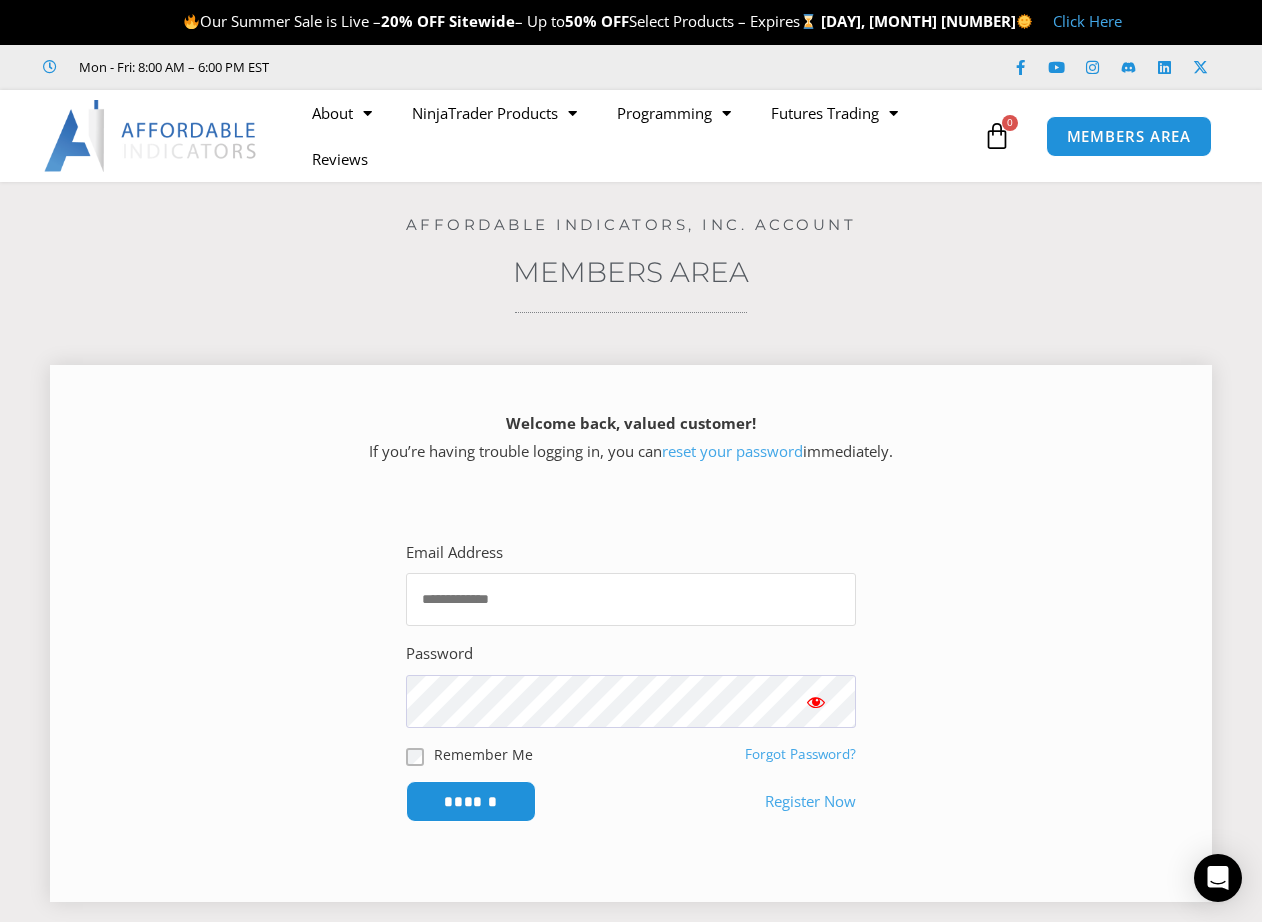 type on "**********" 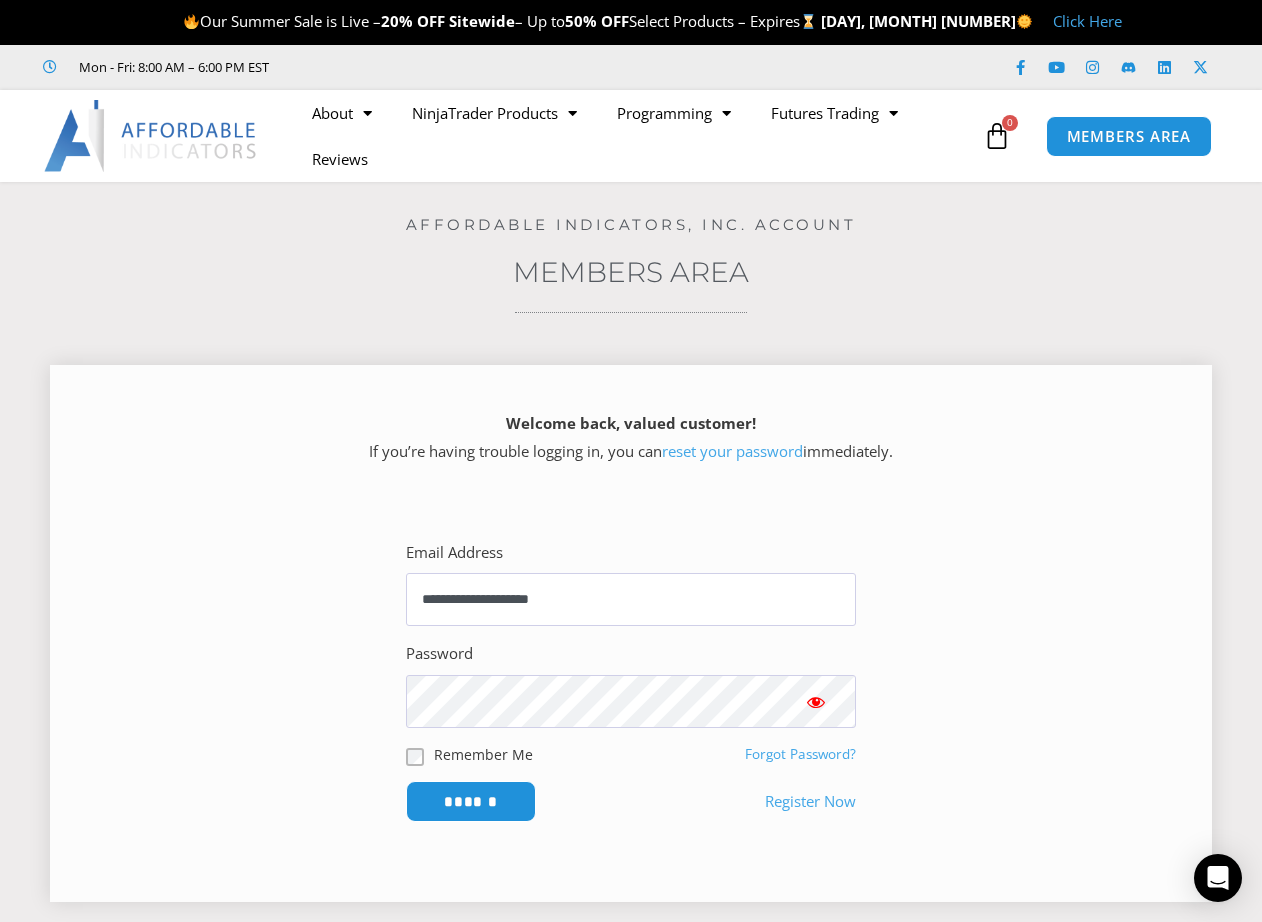 click on "**********" at bounding box center [631, 681] 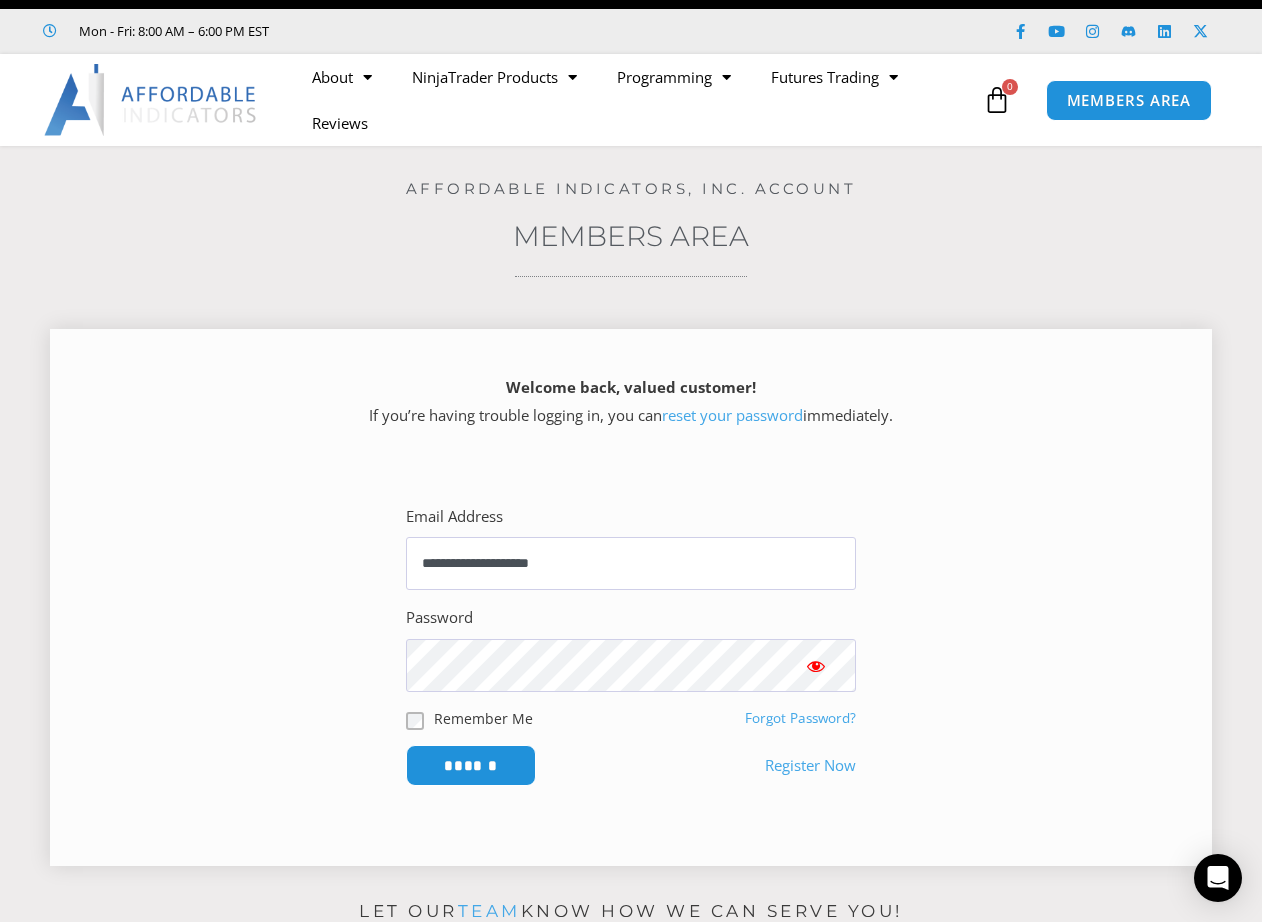 scroll, scrollTop: 0, scrollLeft: 0, axis: both 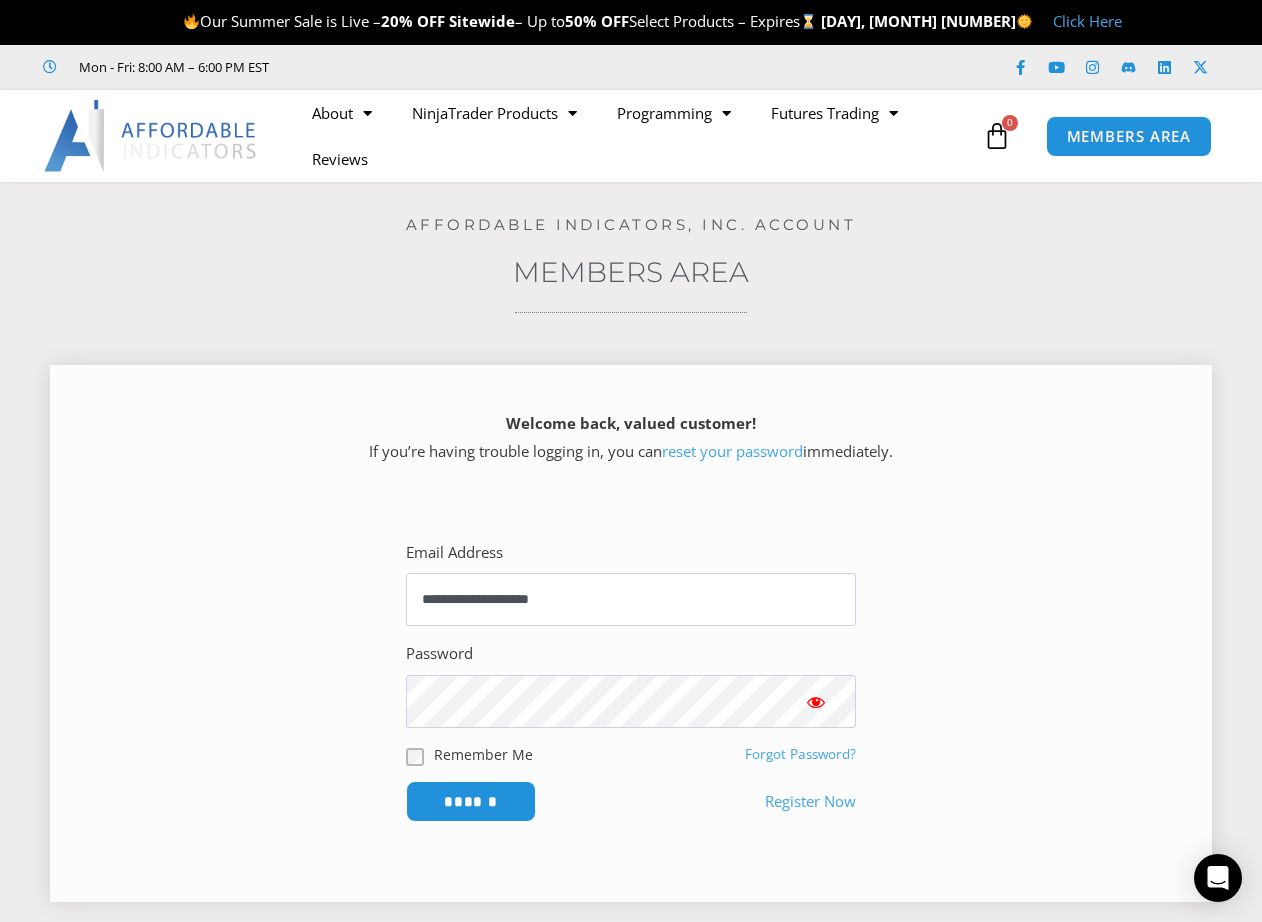 click on "reset your password" at bounding box center (732, 451) 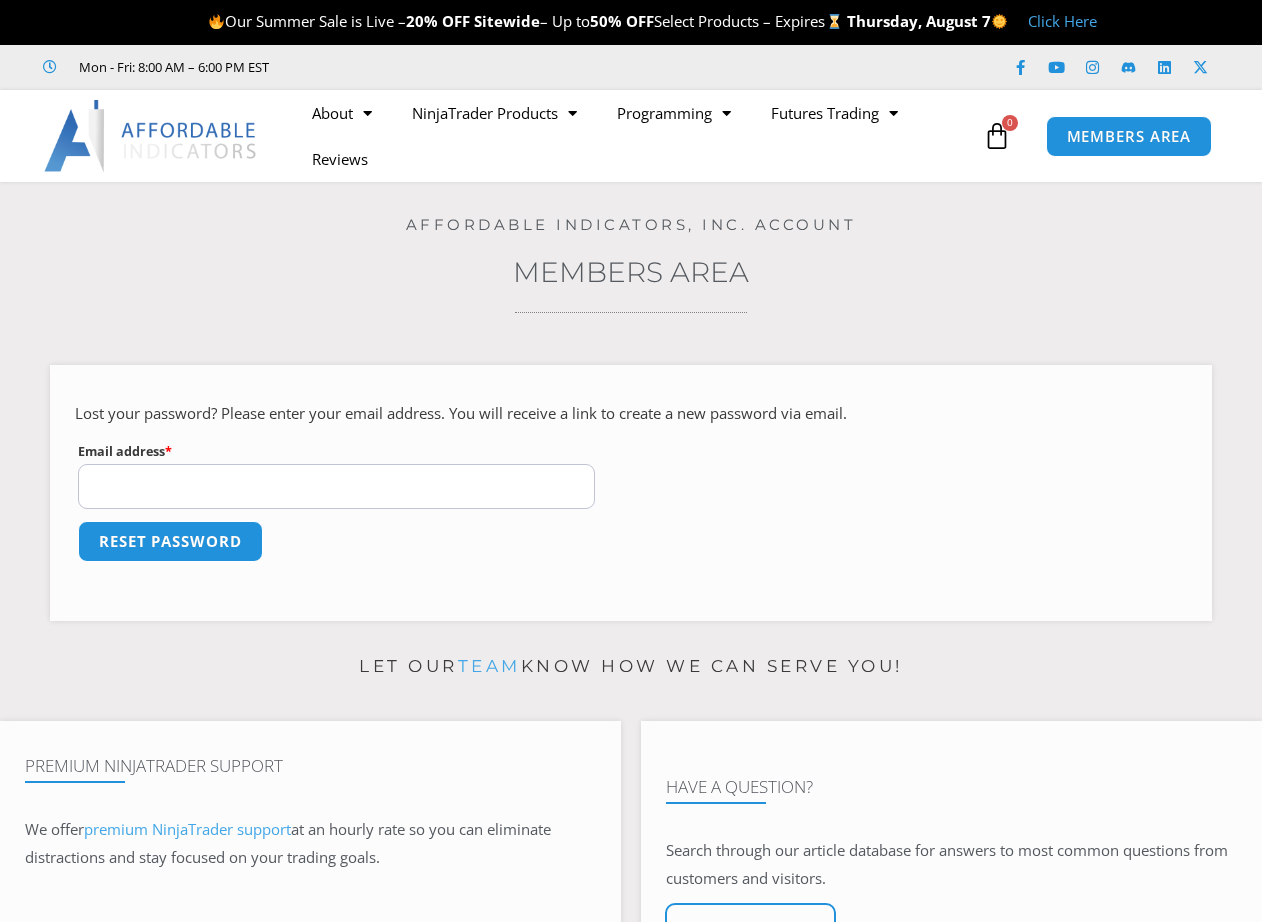 scroll, scrollTop: 0, scrollLeft: 0, axis: both 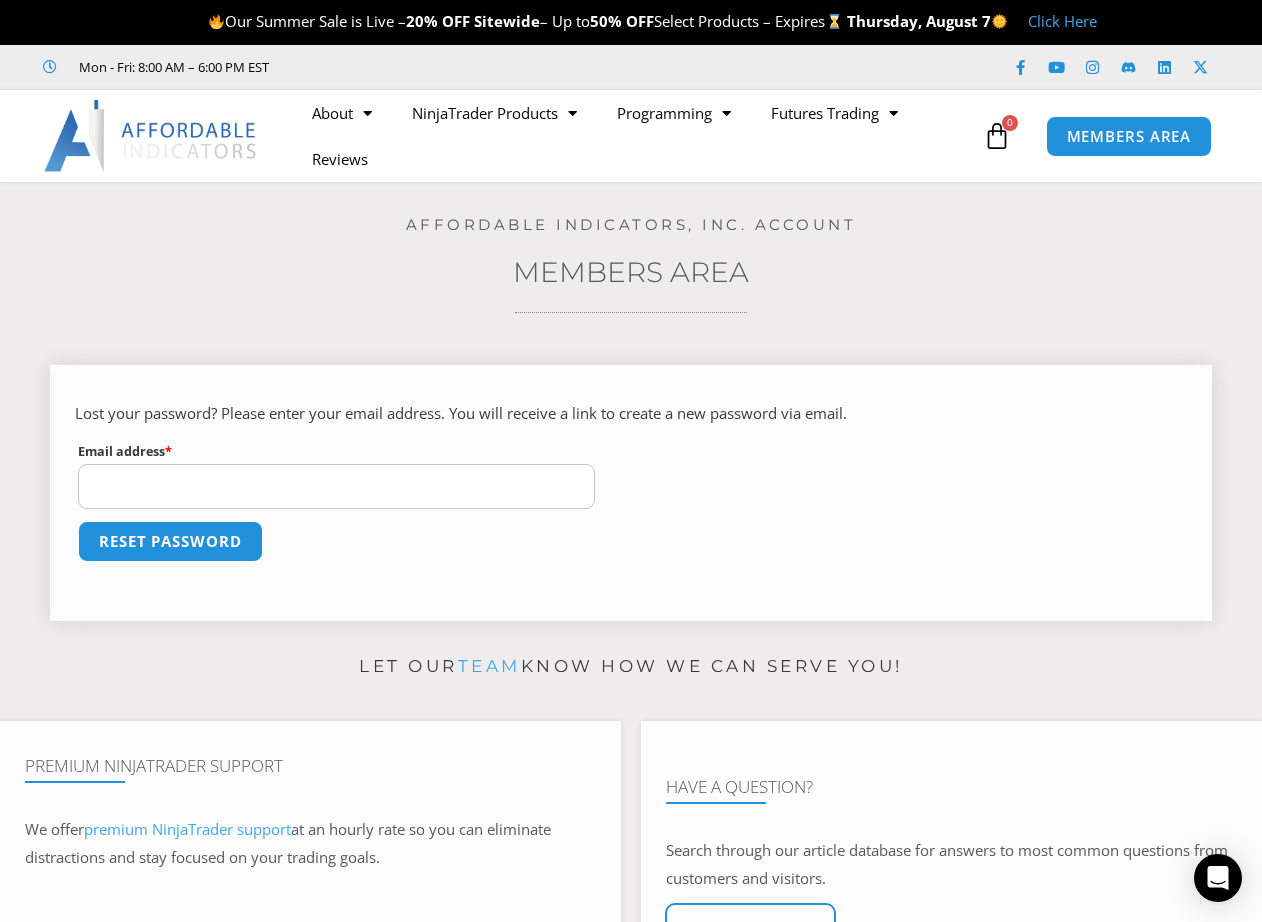 click on "Email address  * Required" at bounding box center [336, 486] 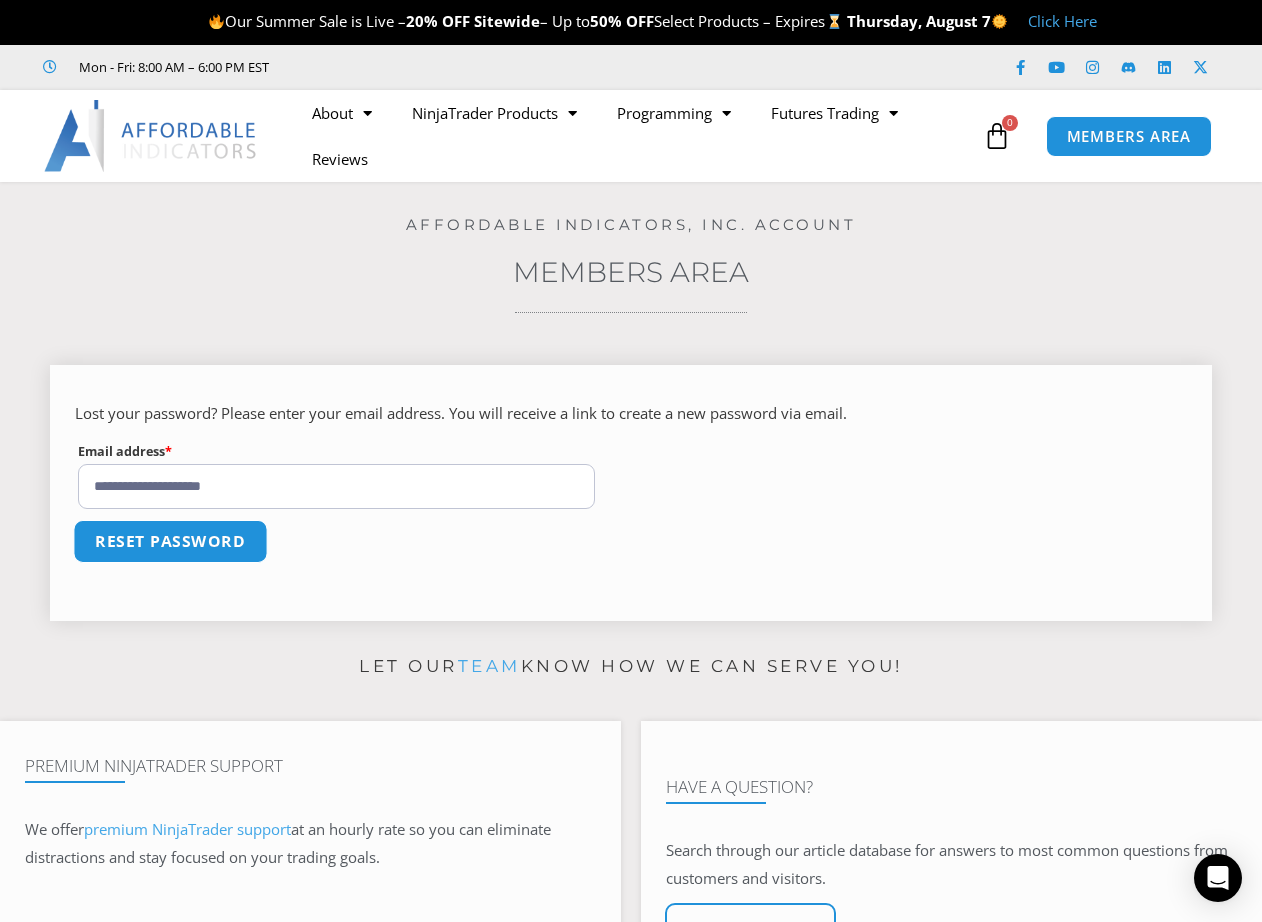 click on "Reset password" at bounding box center (170, 541) 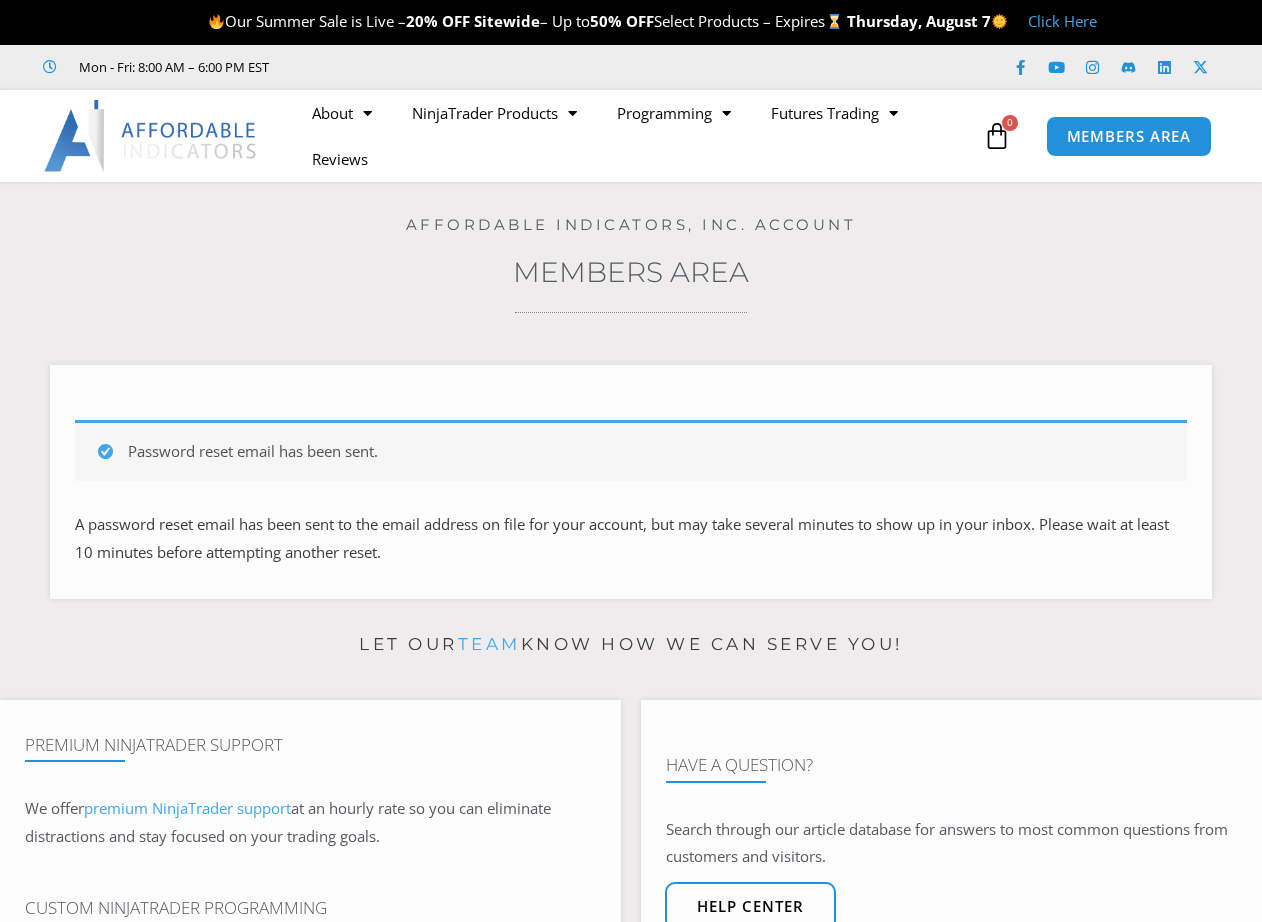 scroll, scrollTop: 0, scrollLeft: 0, axis: both 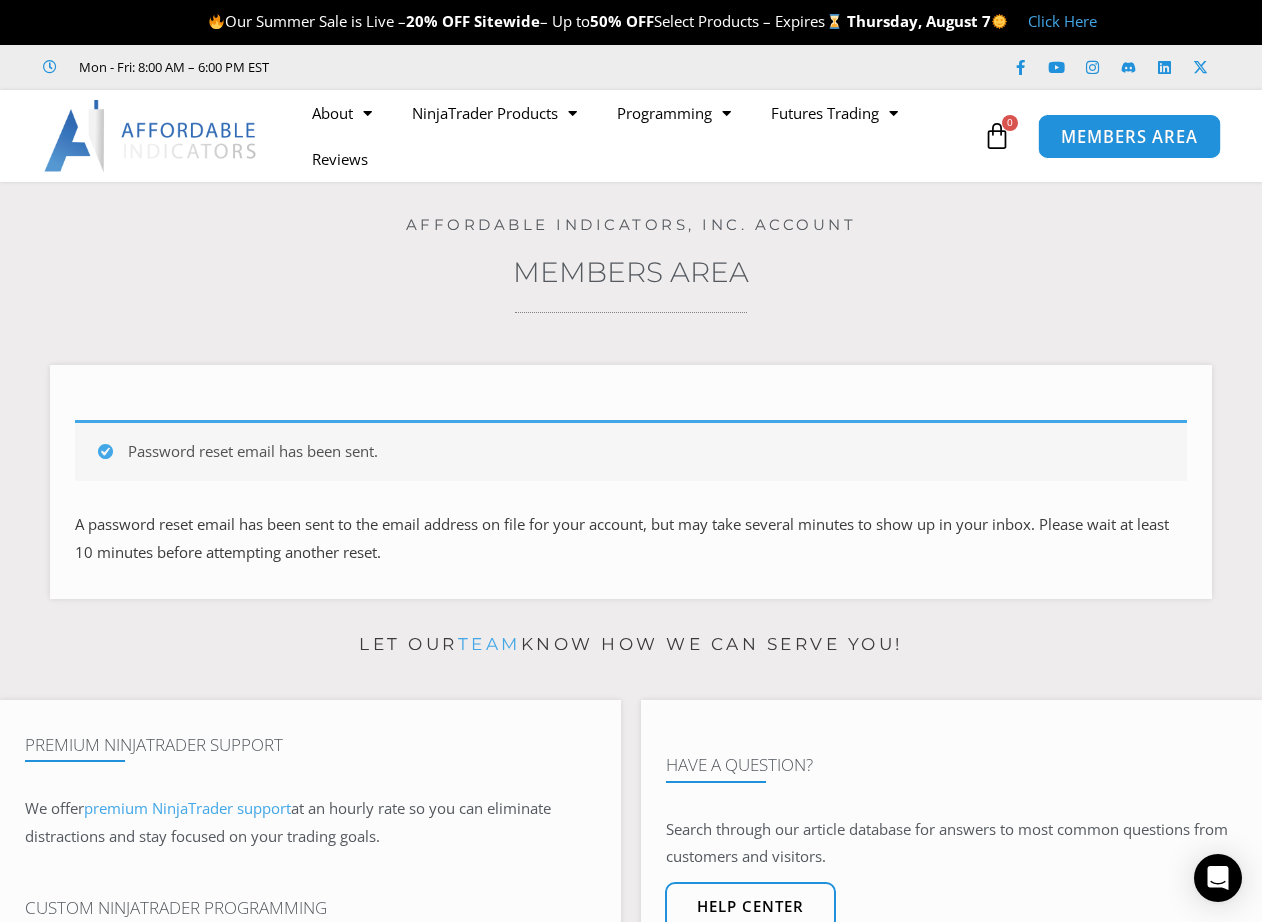 click on "MEMBERS AREA" at bounding box center [1128, 135] 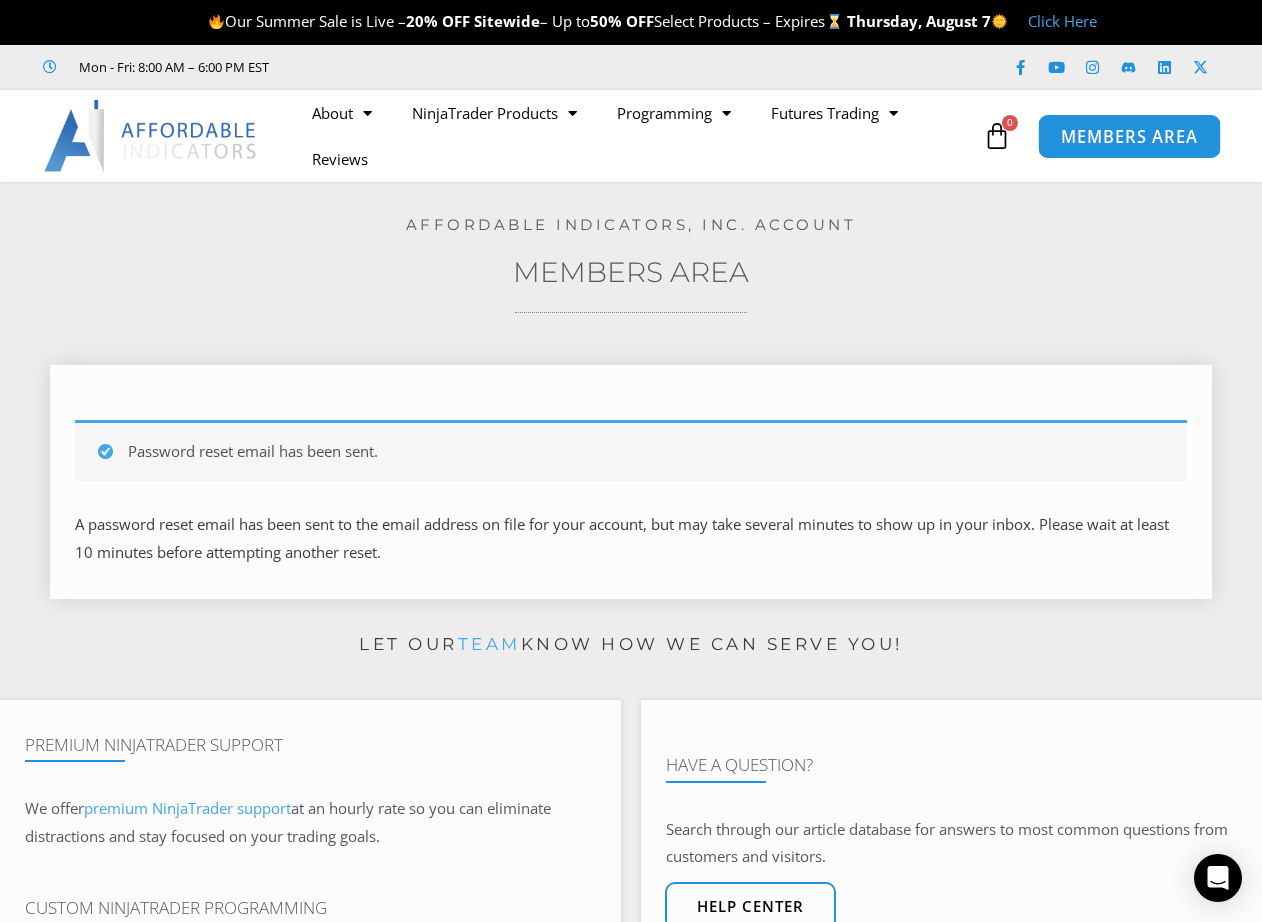 scroll, scrollTop: 35, scrollLeft: 0, axis: vertical 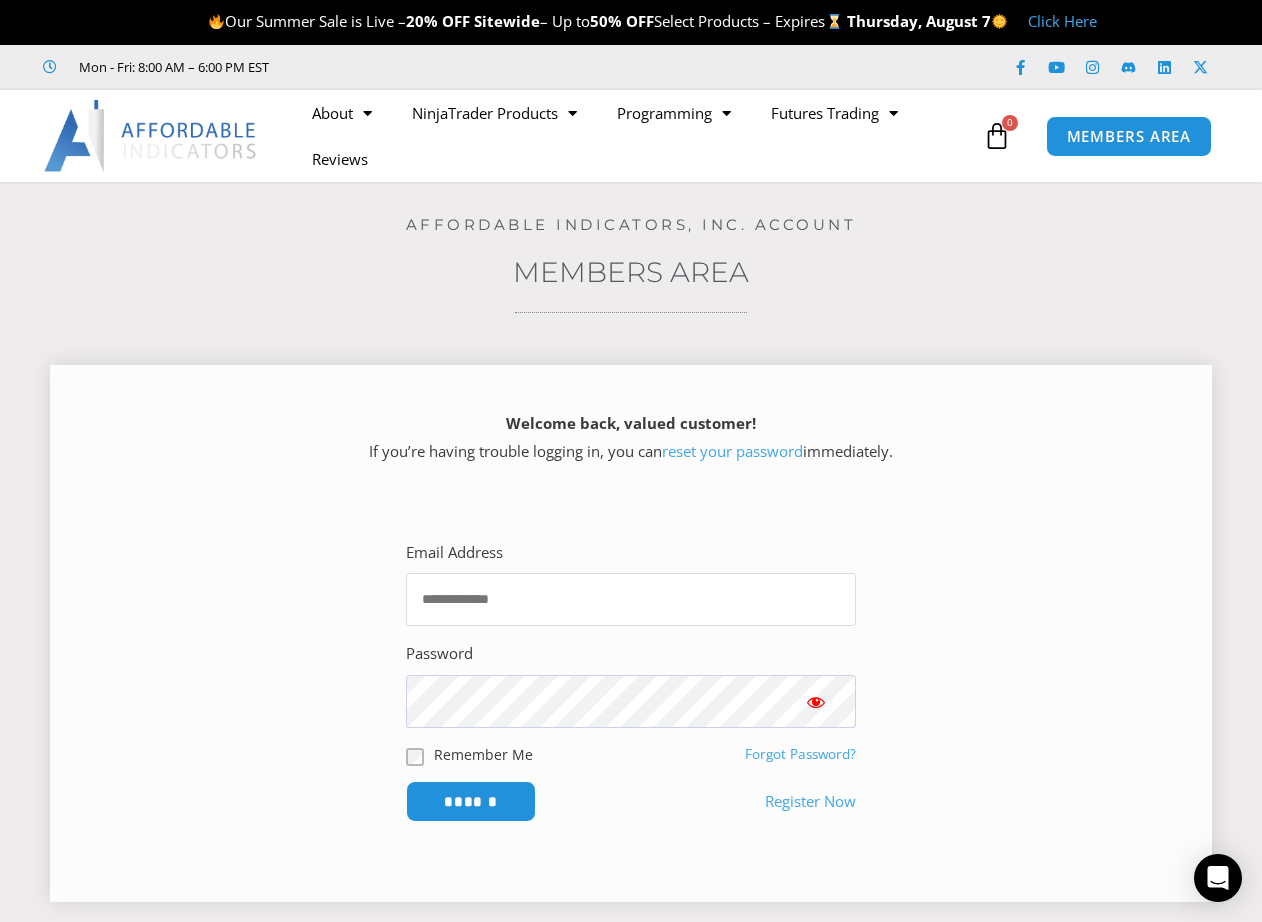 type on "**********" 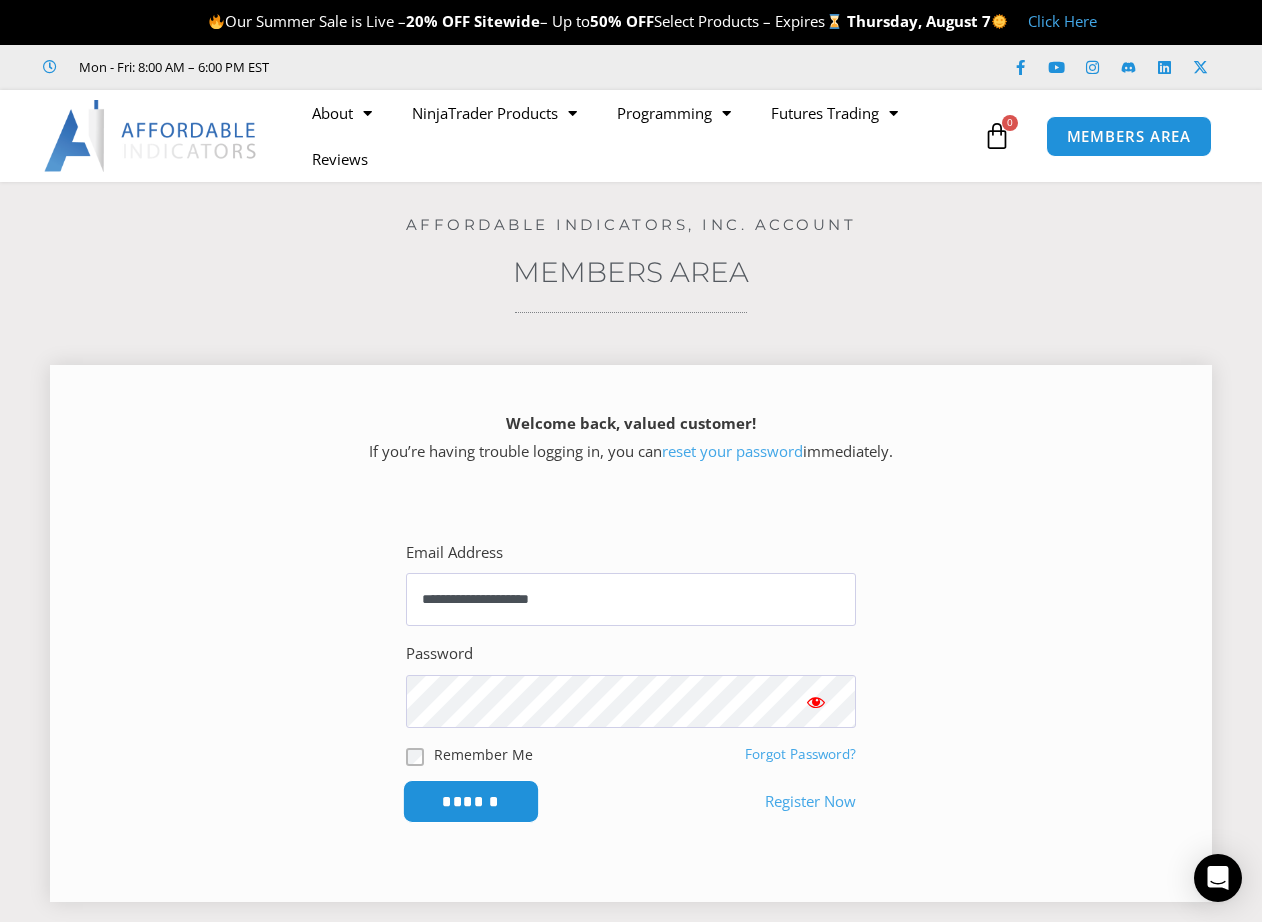 click on "******" at bounding box center (471, 801) 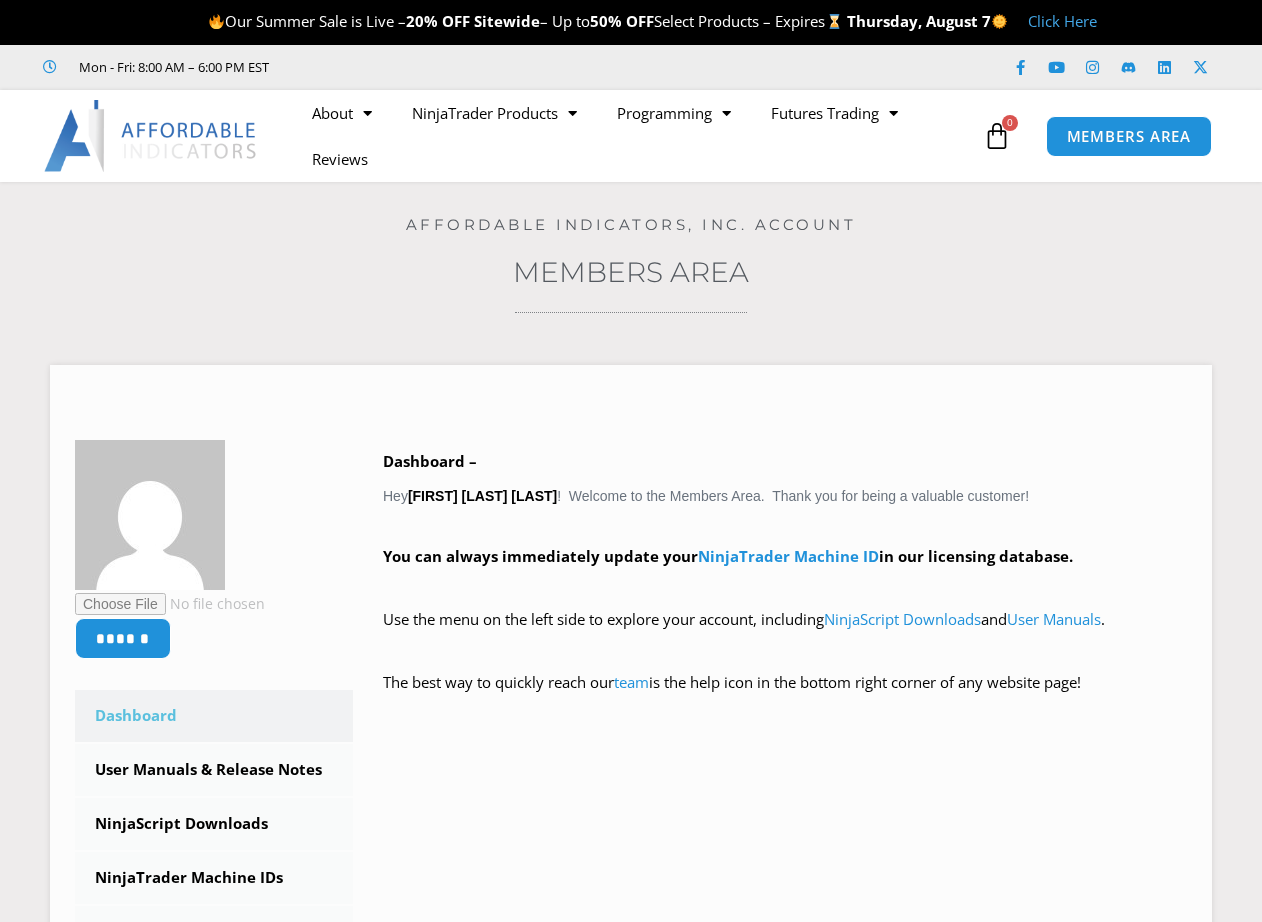 scroll, scrollTop: 0, scrollLeft: 0, axis: both 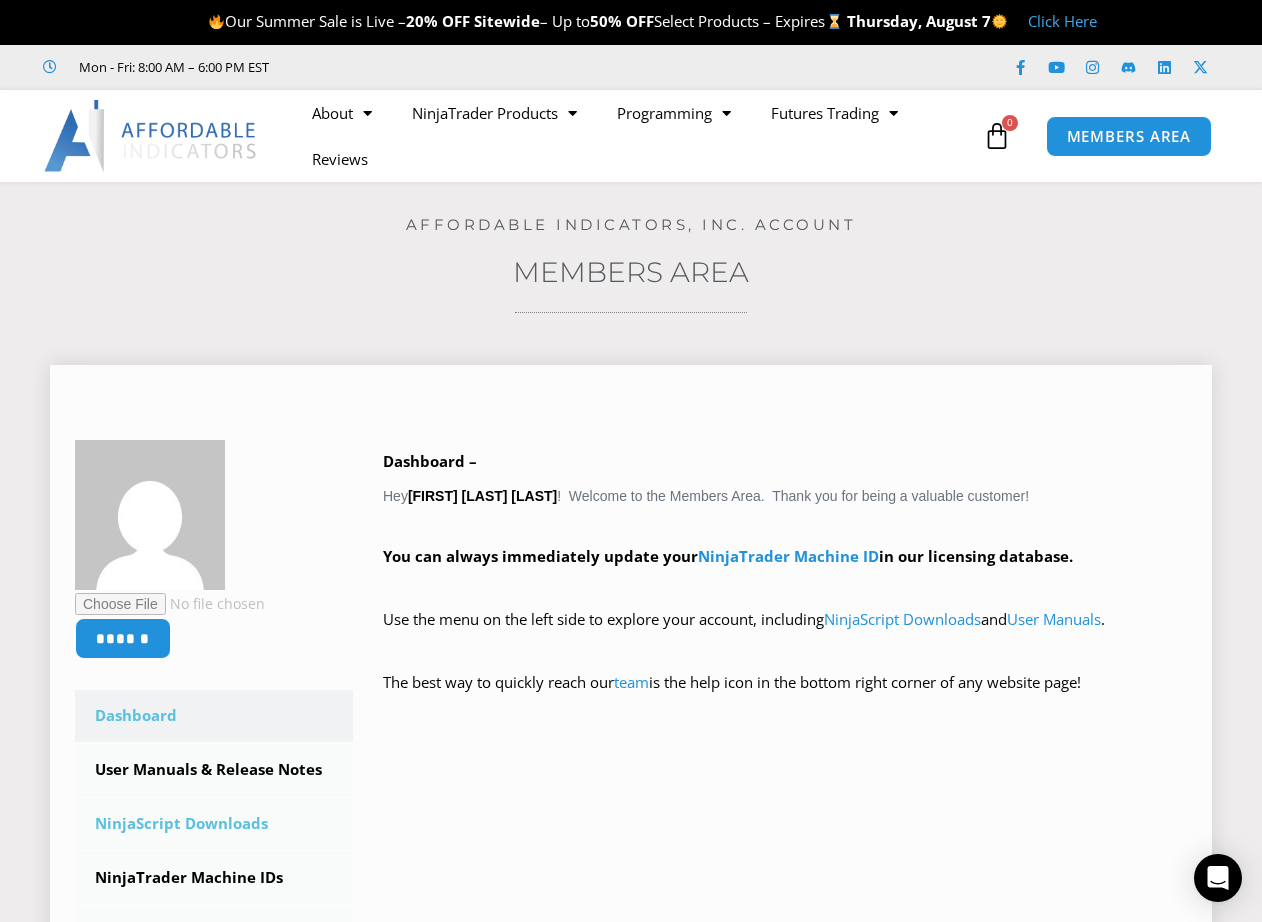 click on "NinjaScript Downloads" at bounding box center (214, 824) 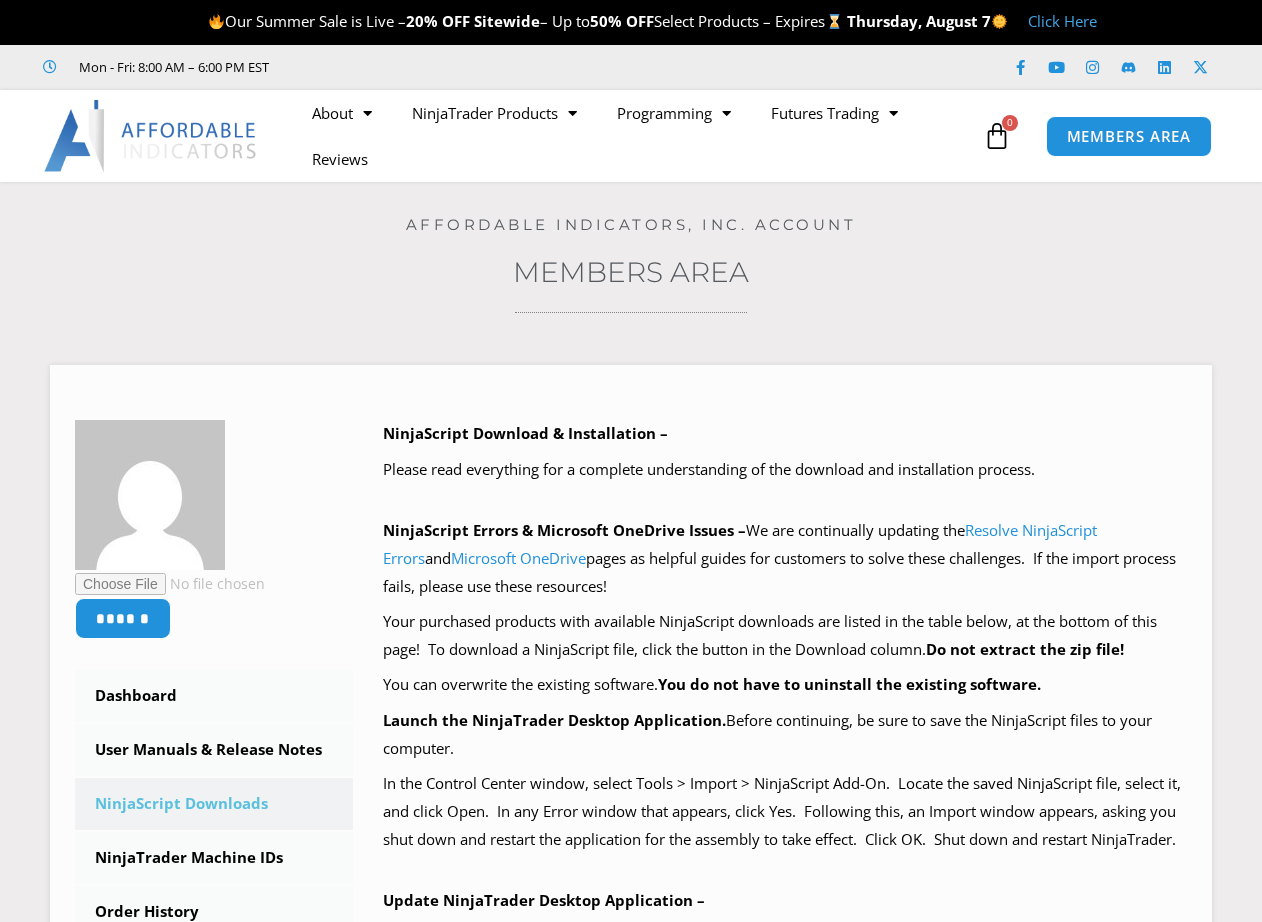 scroll, scrollTop: 0, scrollLeft: 0, axis: both 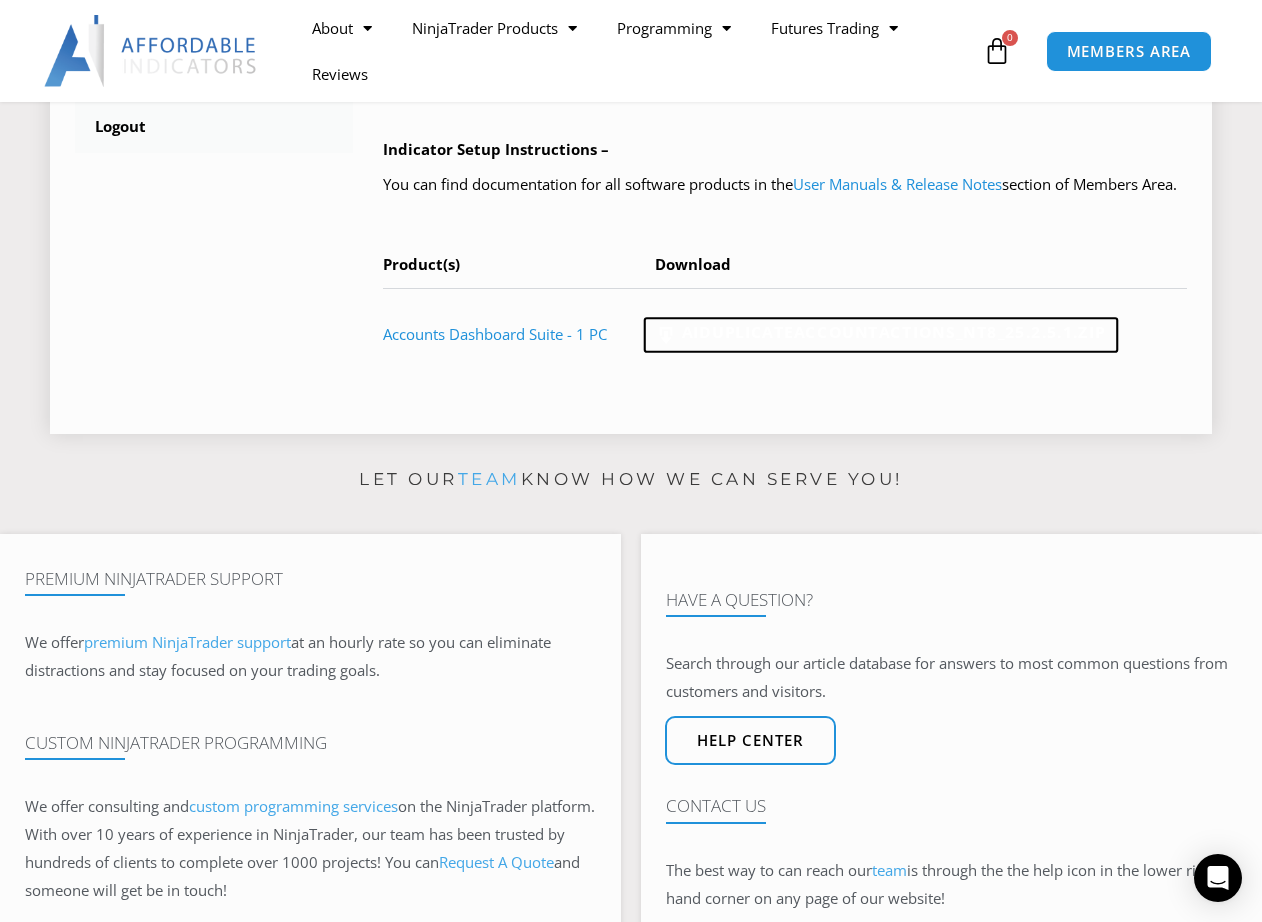 click on "AIDuplicateAccountActions_NT8_25.2.5.1.zip" at bounding box center [881, 335] 